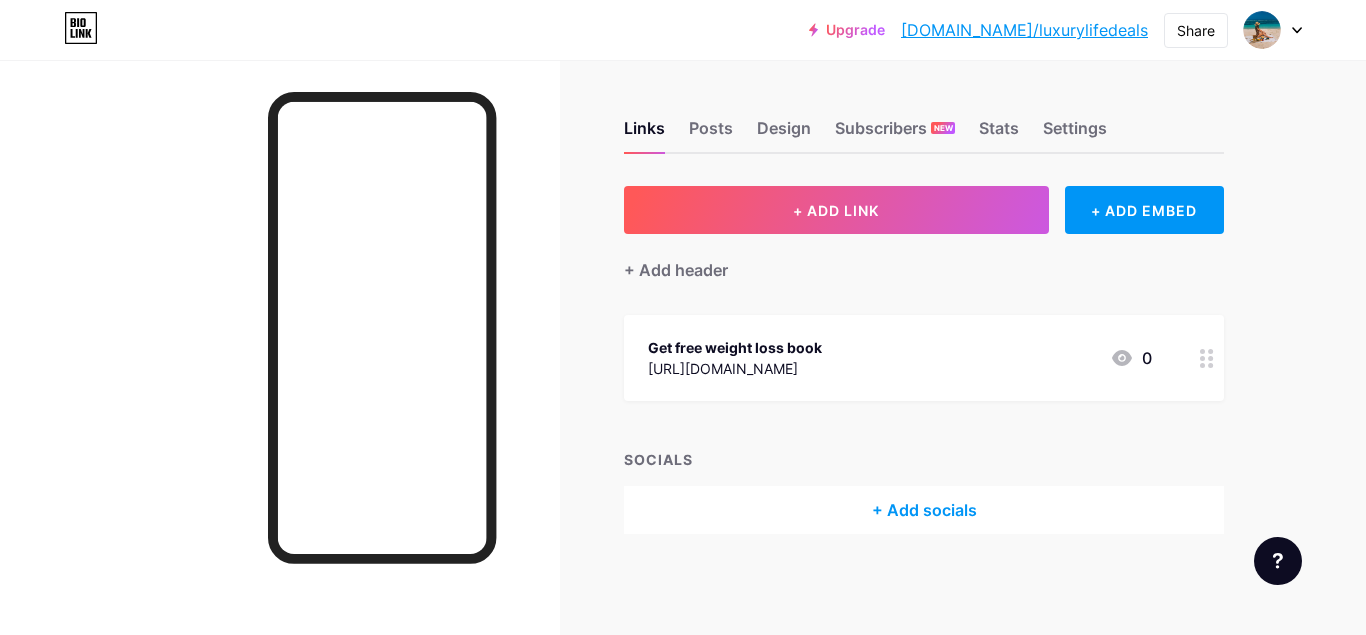 click 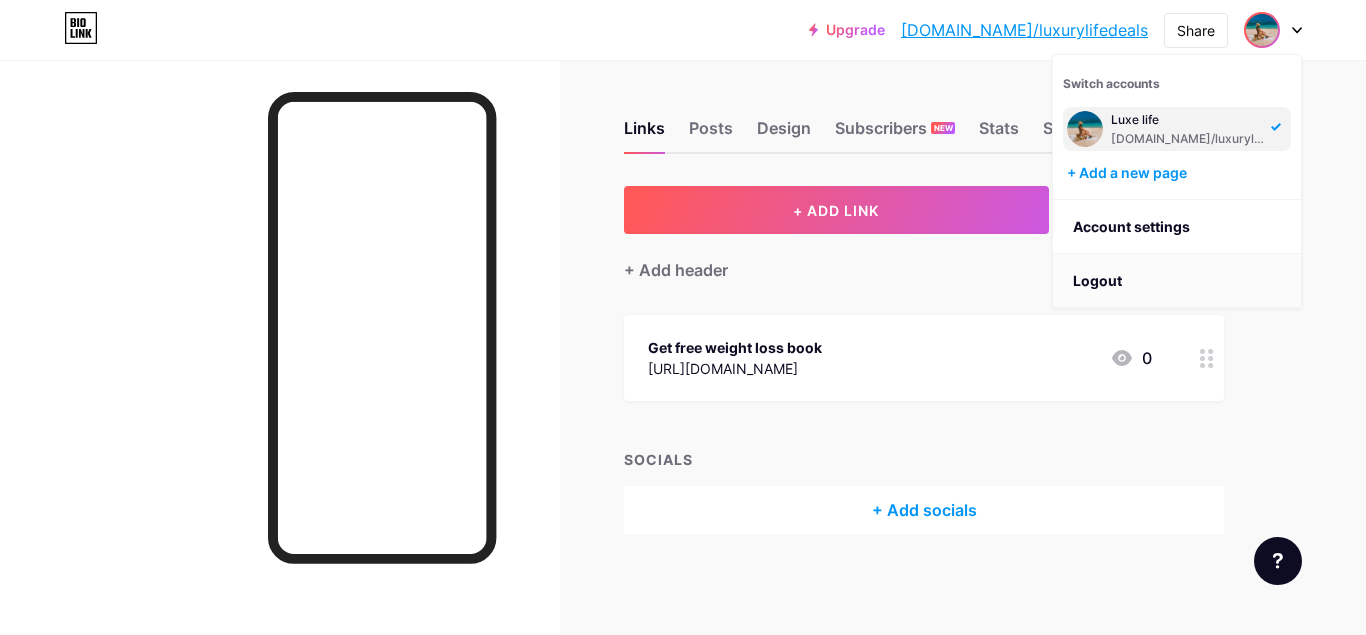 click on "Logout" at bounding box center (1177, 281) 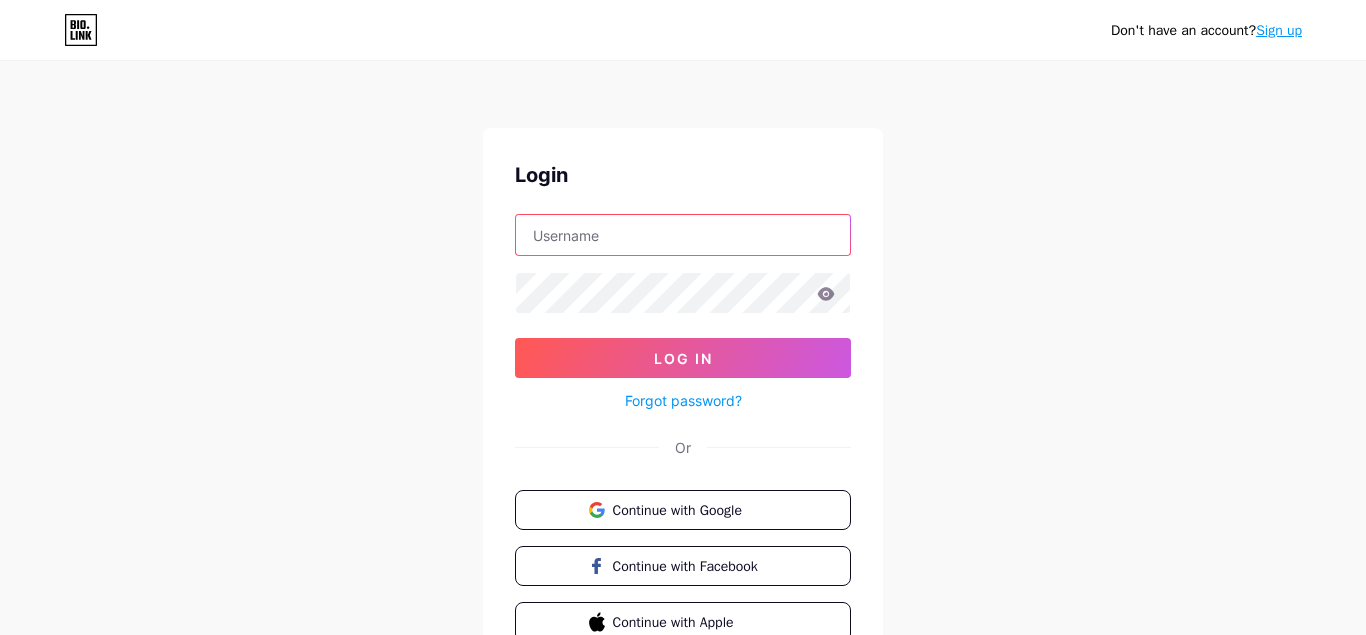 click at bounding box center (683, 235) 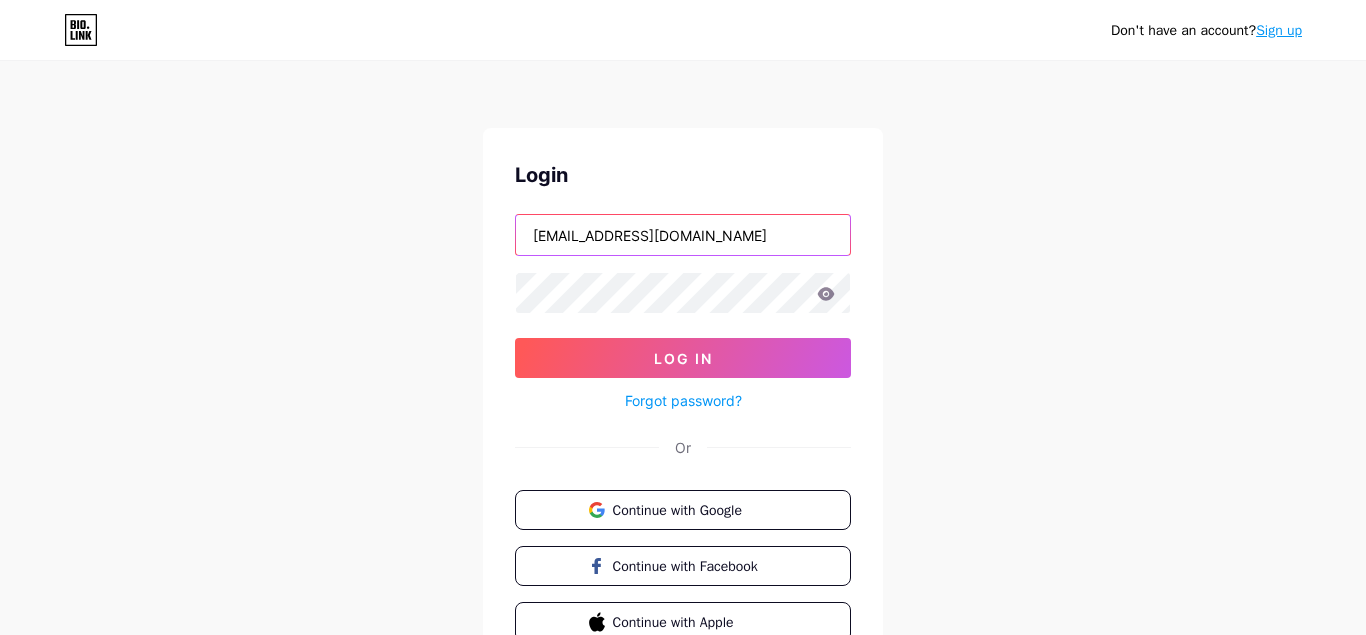 type on "[EMAIL_ADDRESS][DOMAIN_NAME]" 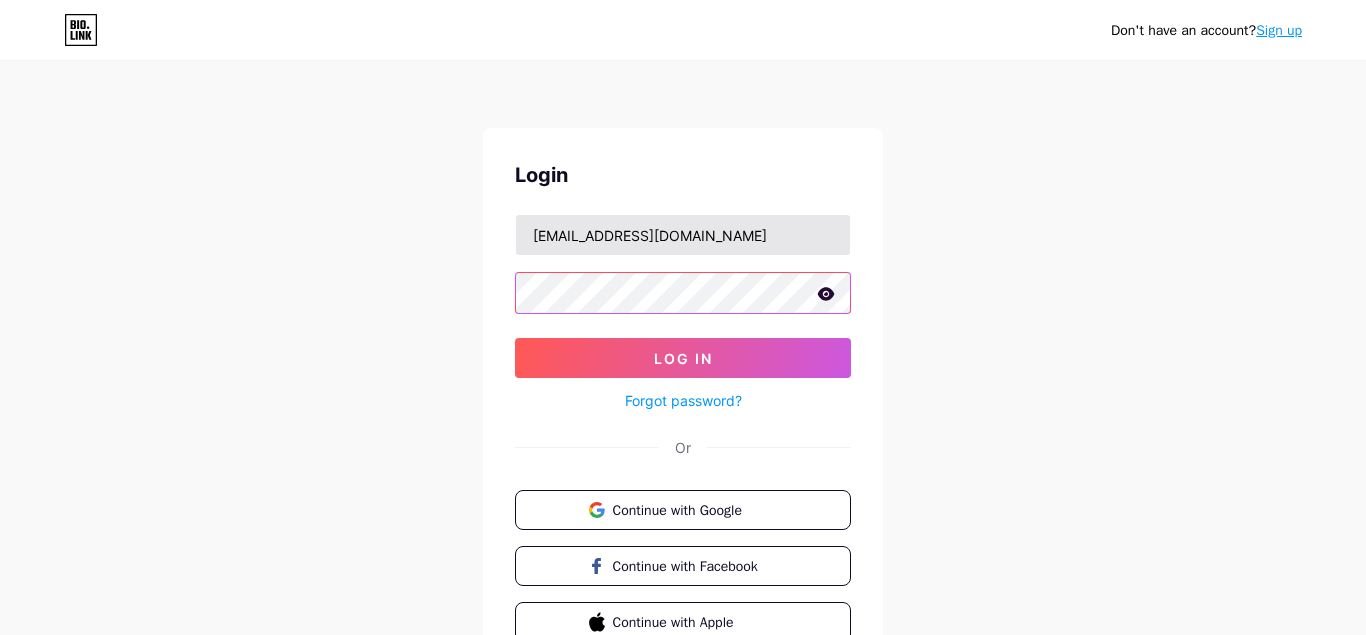 click on "Log In" at bounding box center (683, 358) 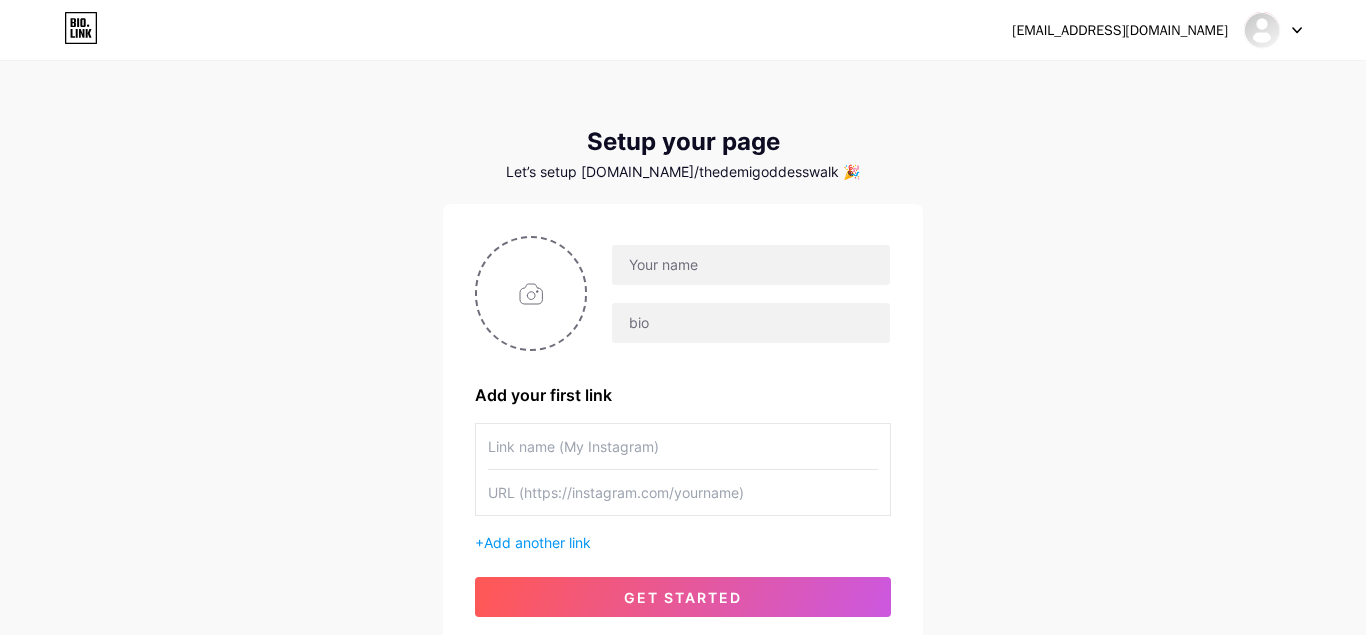 click on "[EMAIL_ADDRESS][DOMAIN_NAME]           Dashboard     Logout   Setup your page   Let’s setup [DOMAIN_NAME]/thedemigoddesswalk 🎉                       Add your first link
+  Add another link     get started" at bounding box center [683, 356] 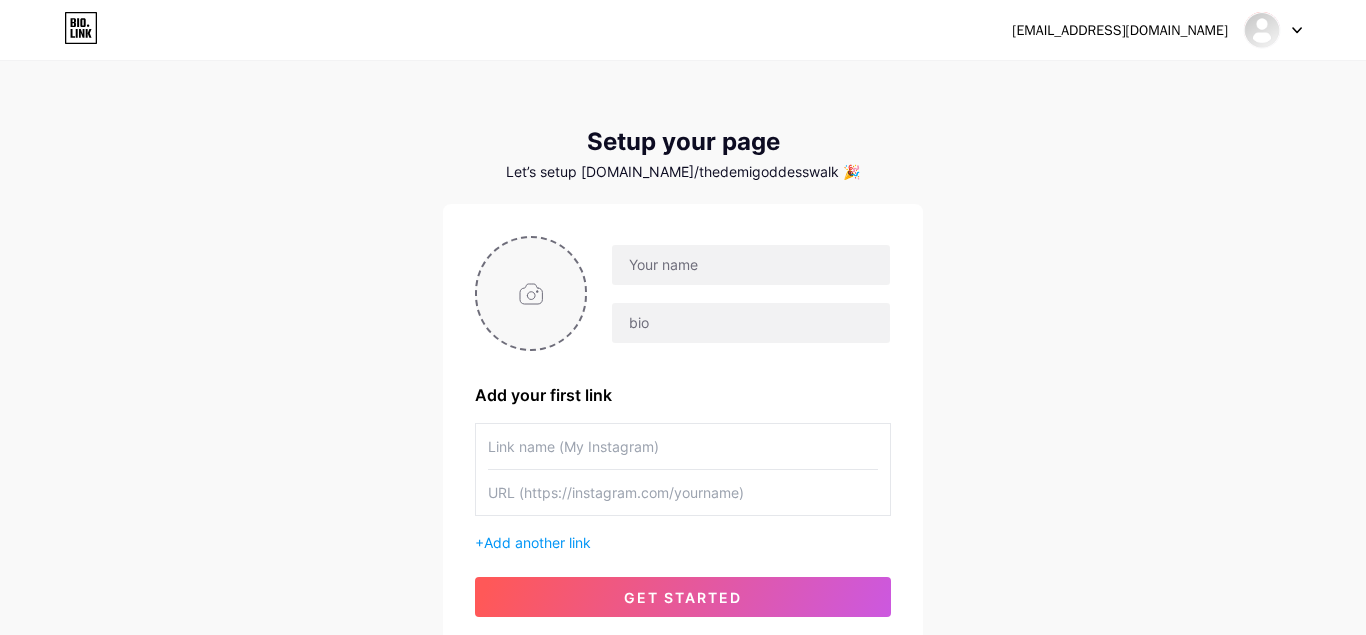 click at bounding box center [531, 293] 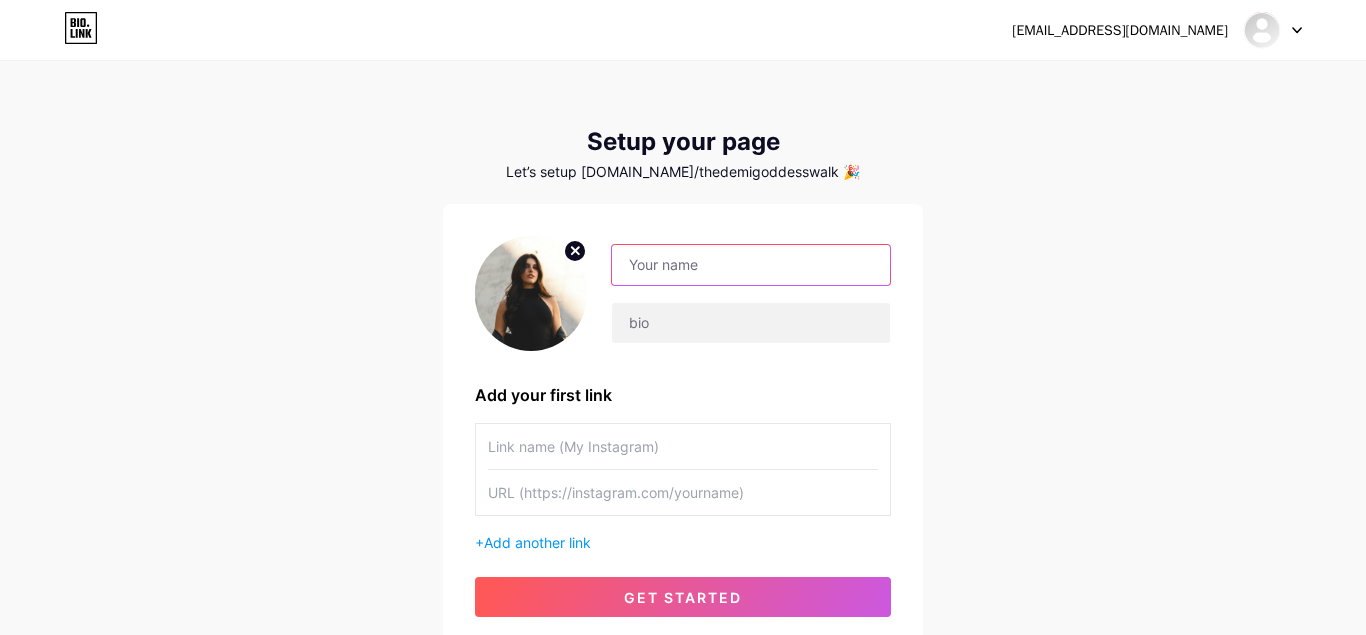click at bounding box center [751, 265] 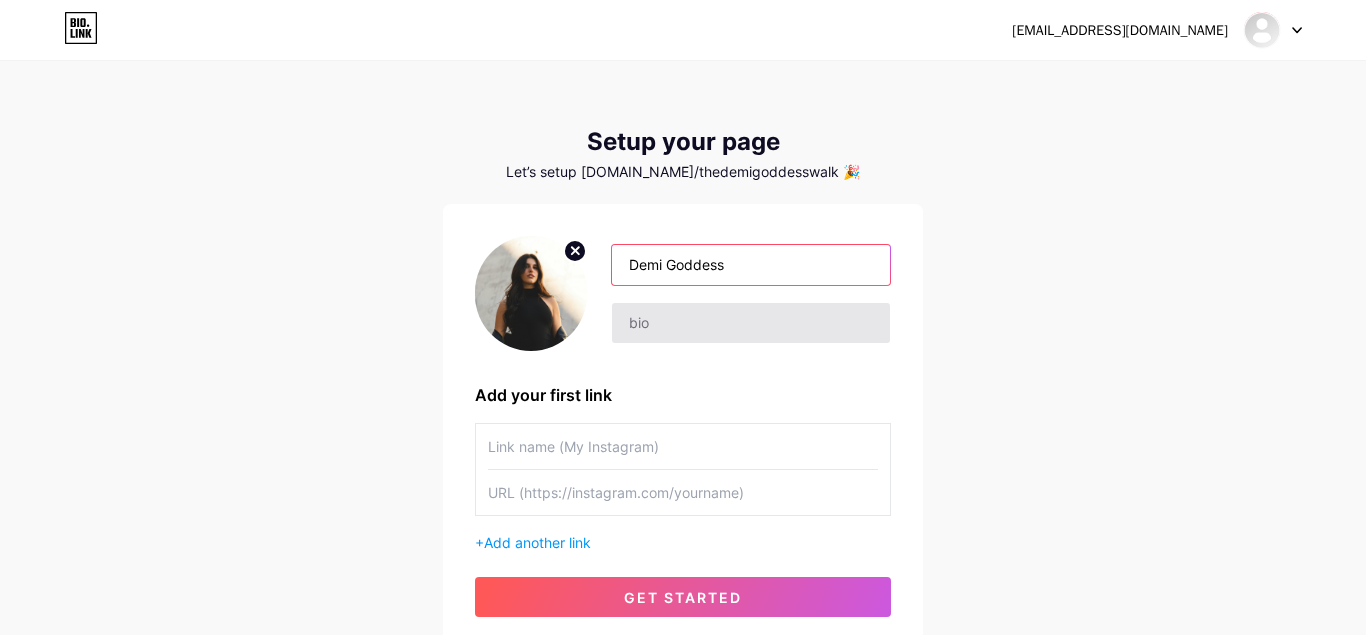 type on "Demi Goddess" 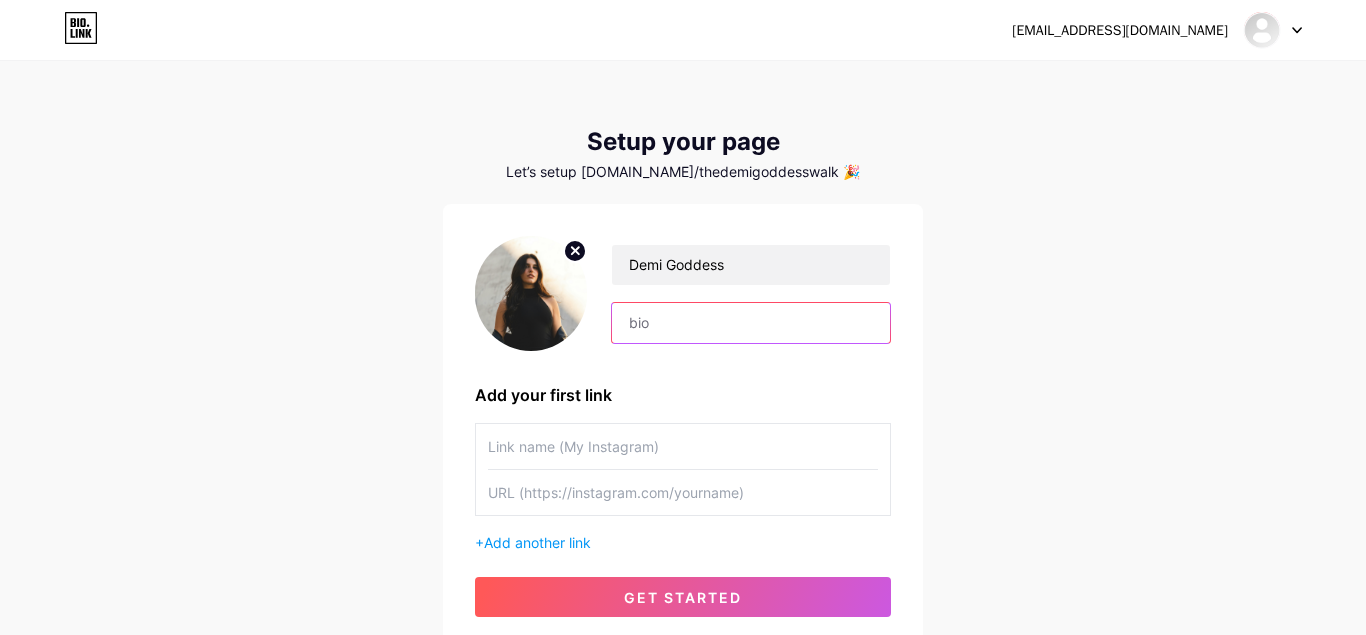 click at bounding box center [751, 323] 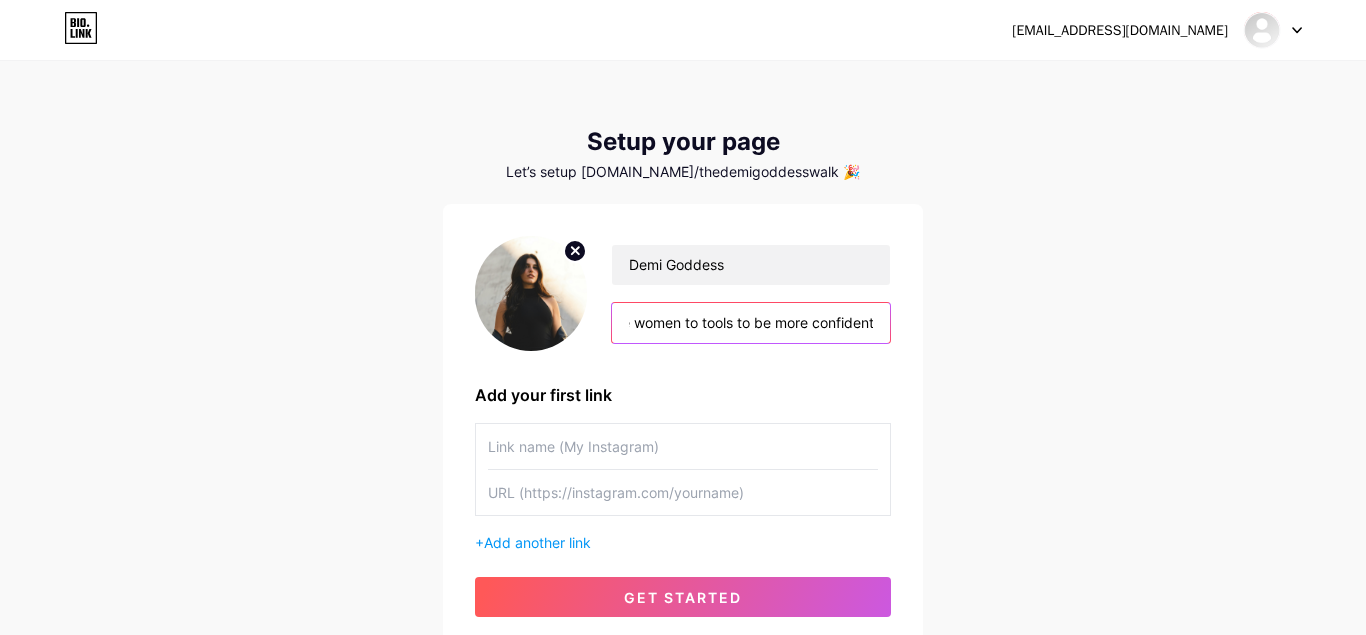scroll, scrollTop: 0, scrollLeft: 56, axis: horizontal 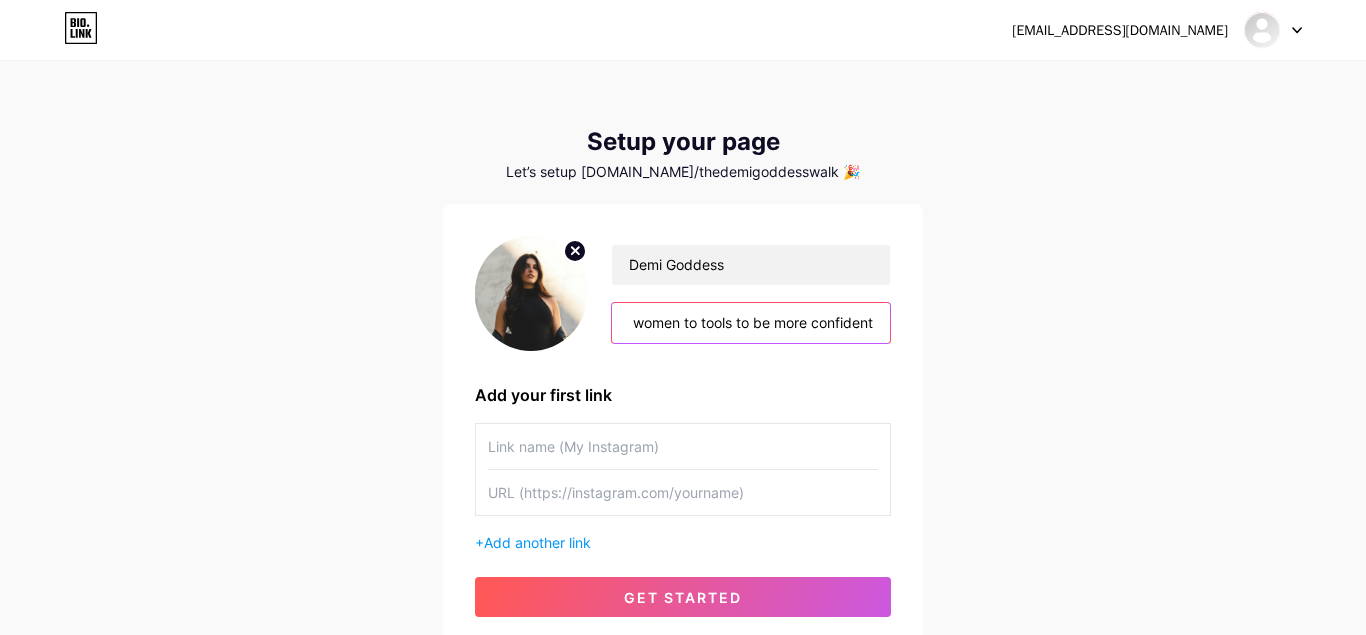 type on "We give women to tools to be more confident" 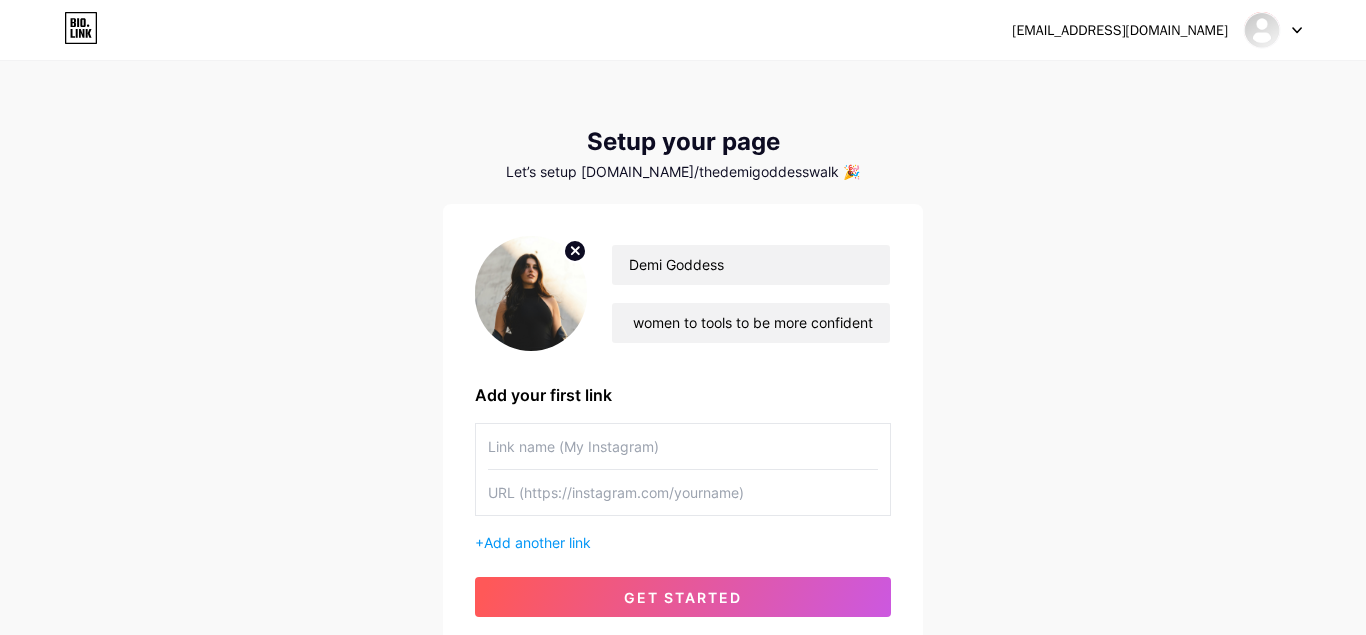 click at bounding box center (683, 446) 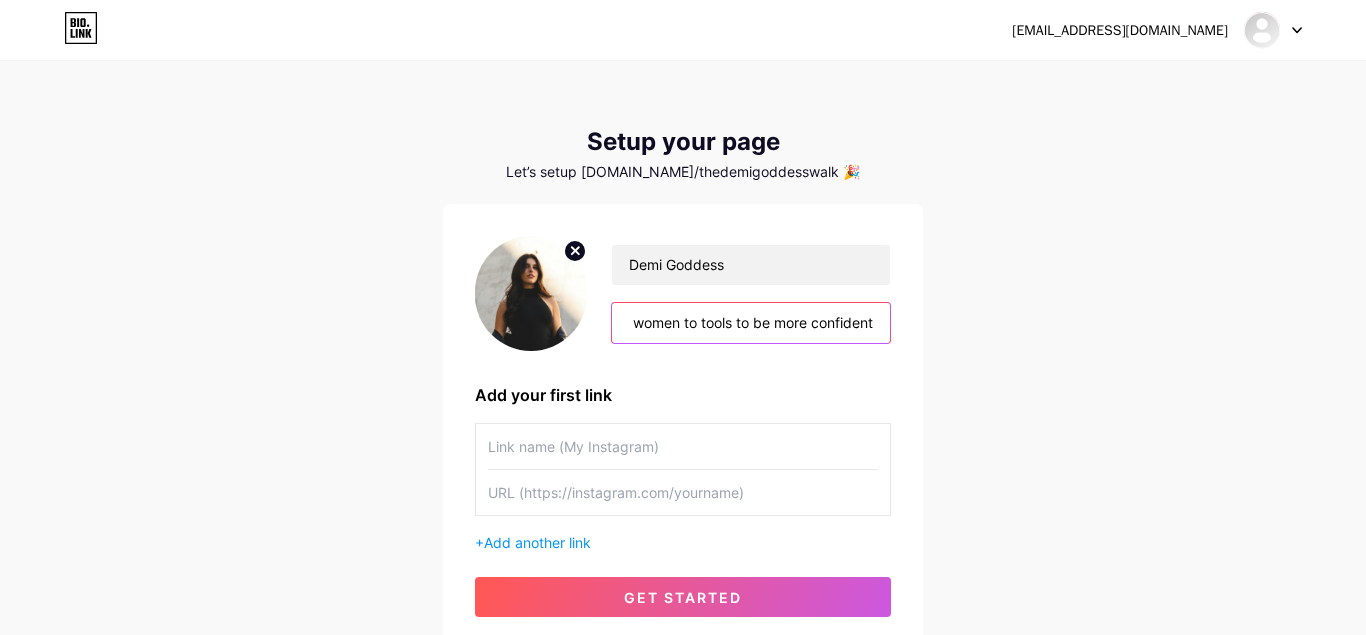 click on "We give women to tools to be more confident" at bounding box center [751, 323] 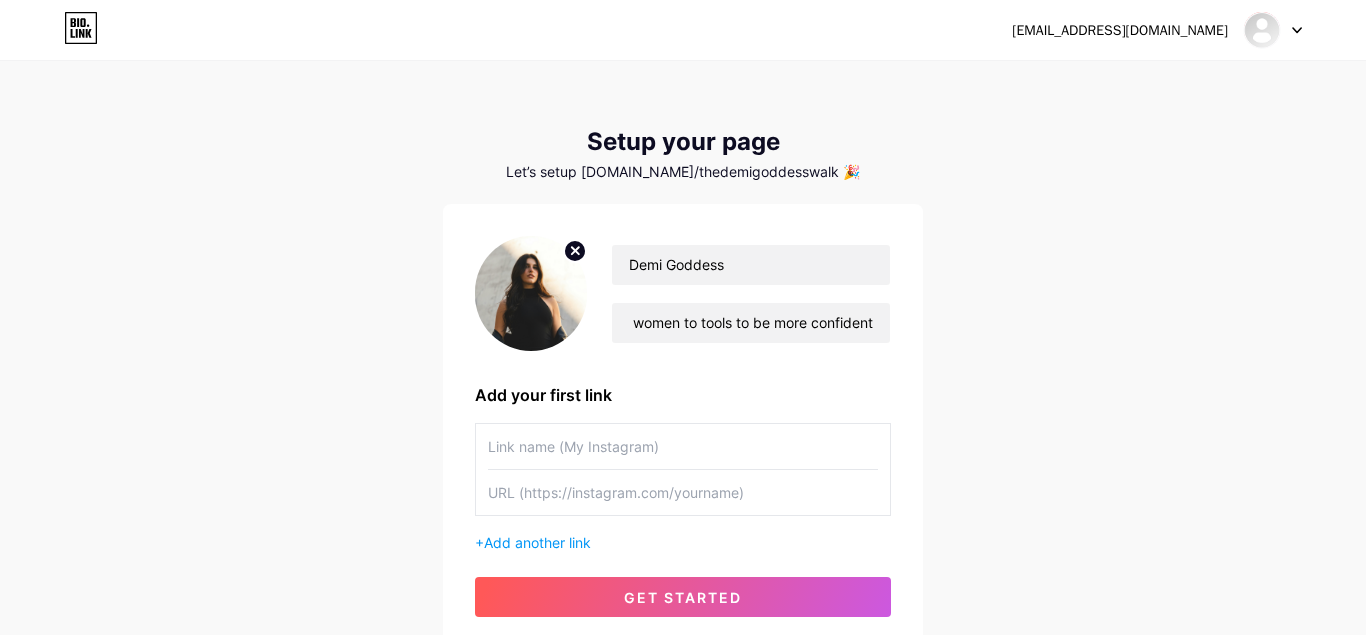 click at bounding box center (683, 446) 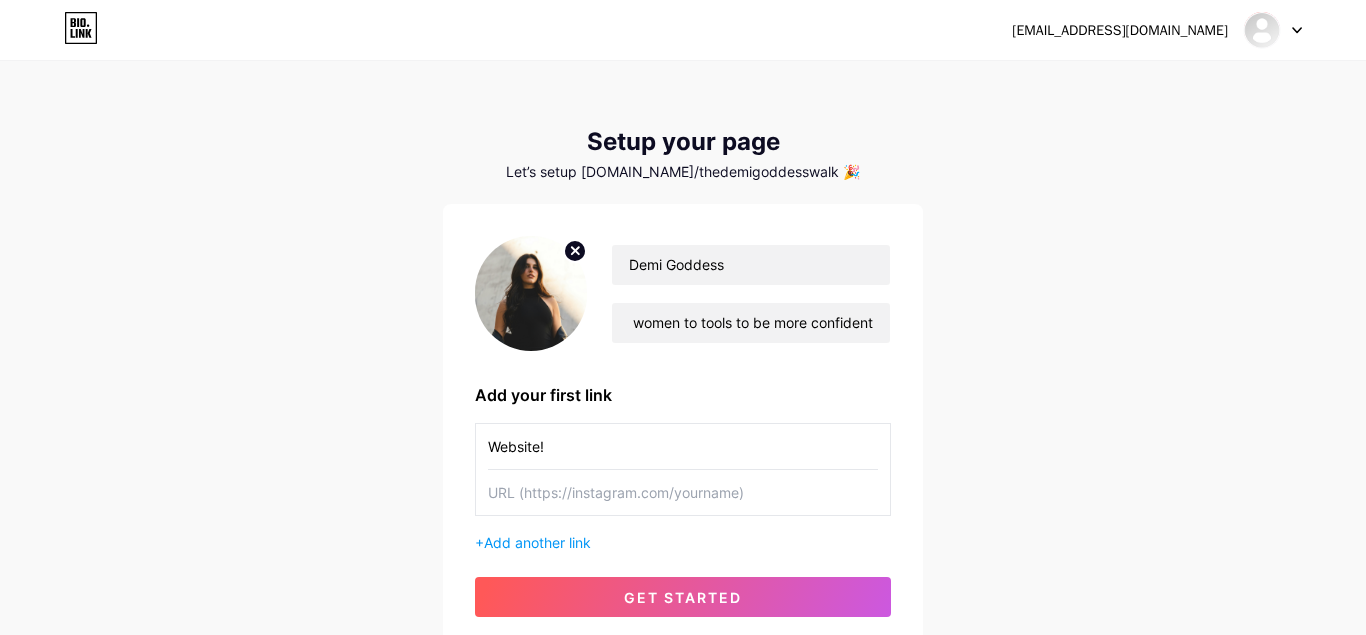 type on "Website!" 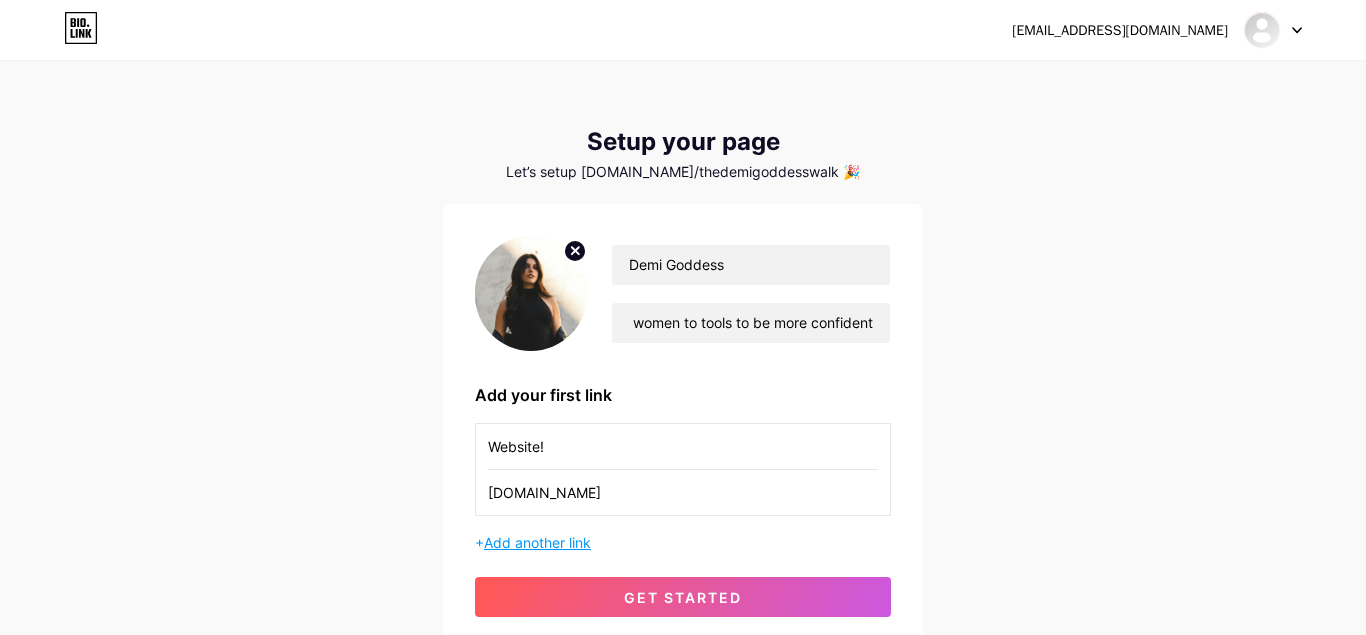 type on "[DOMAIN_NAME]" 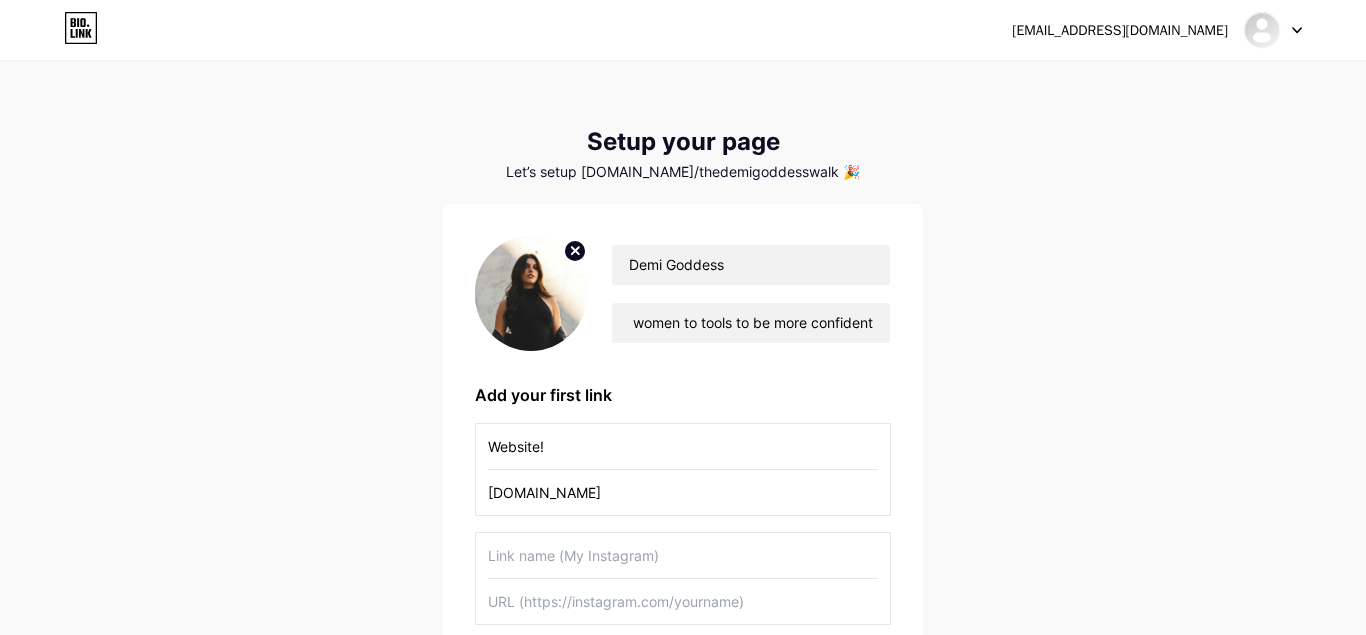 click at bounding box center (683, 555) 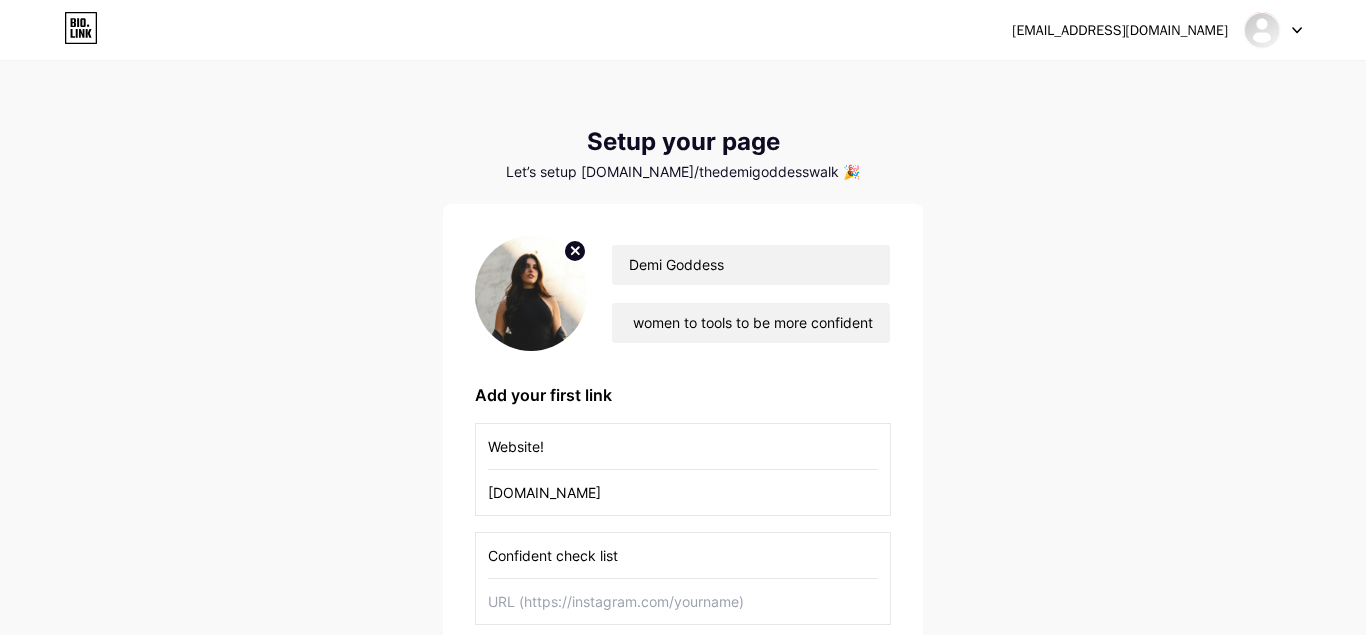 click on "Confident check list" at bounding box center [683, 555] 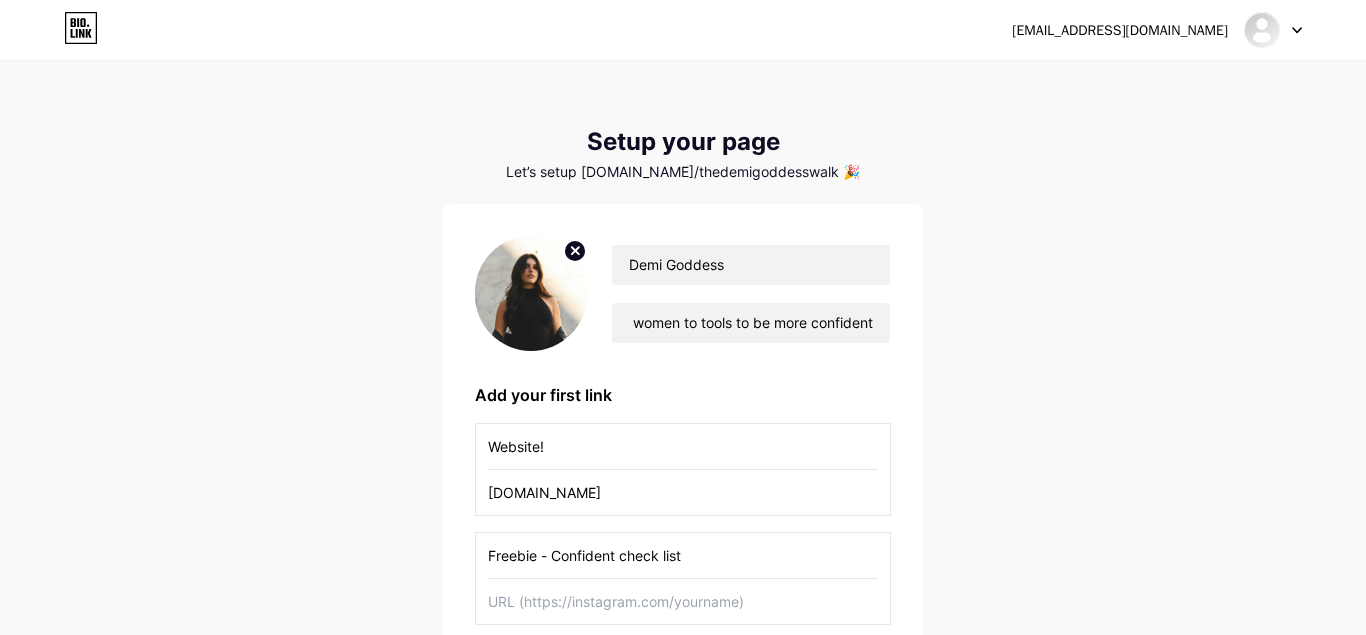 click on "Freebie - Confident check list" at bounding box center [683, 555] 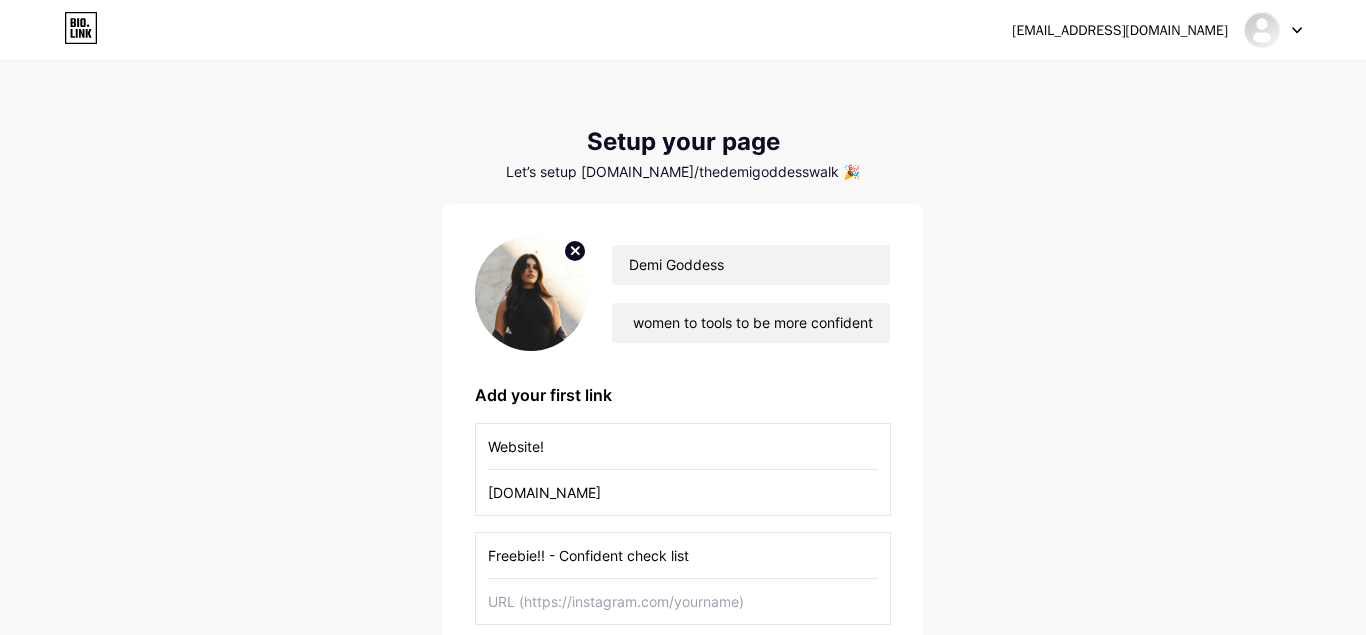 type on "Freebie!! - Confident check list" 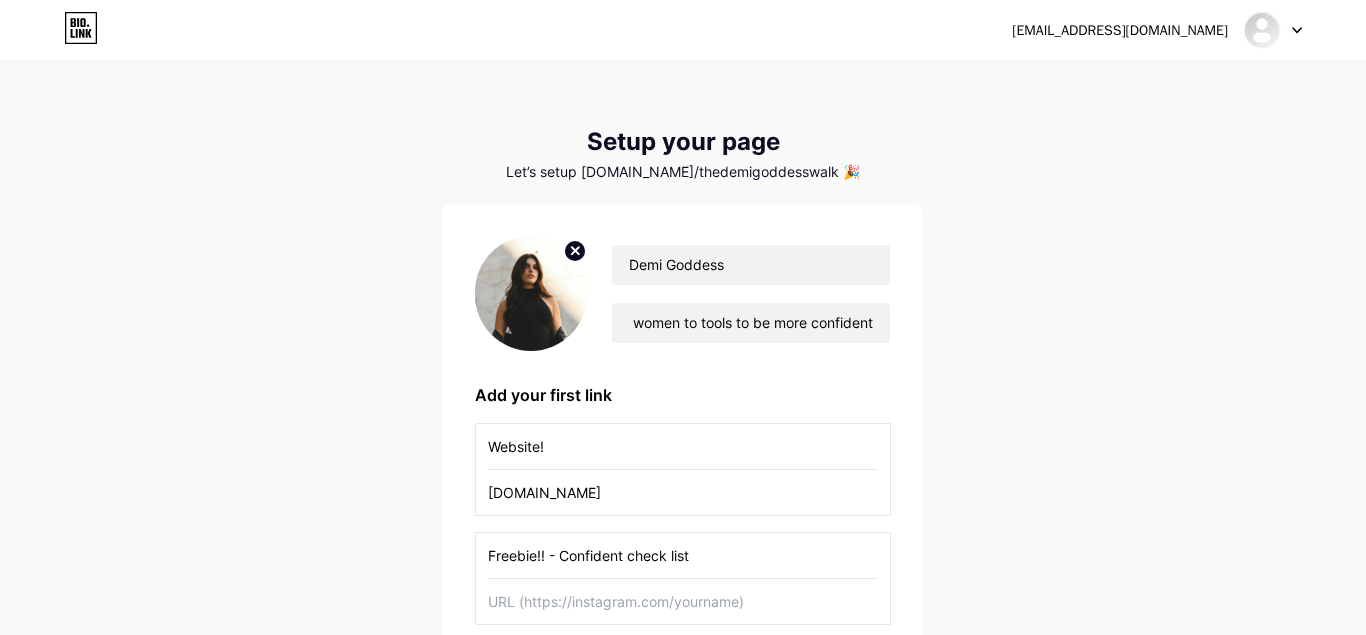 click at bounding box center (683, 601) 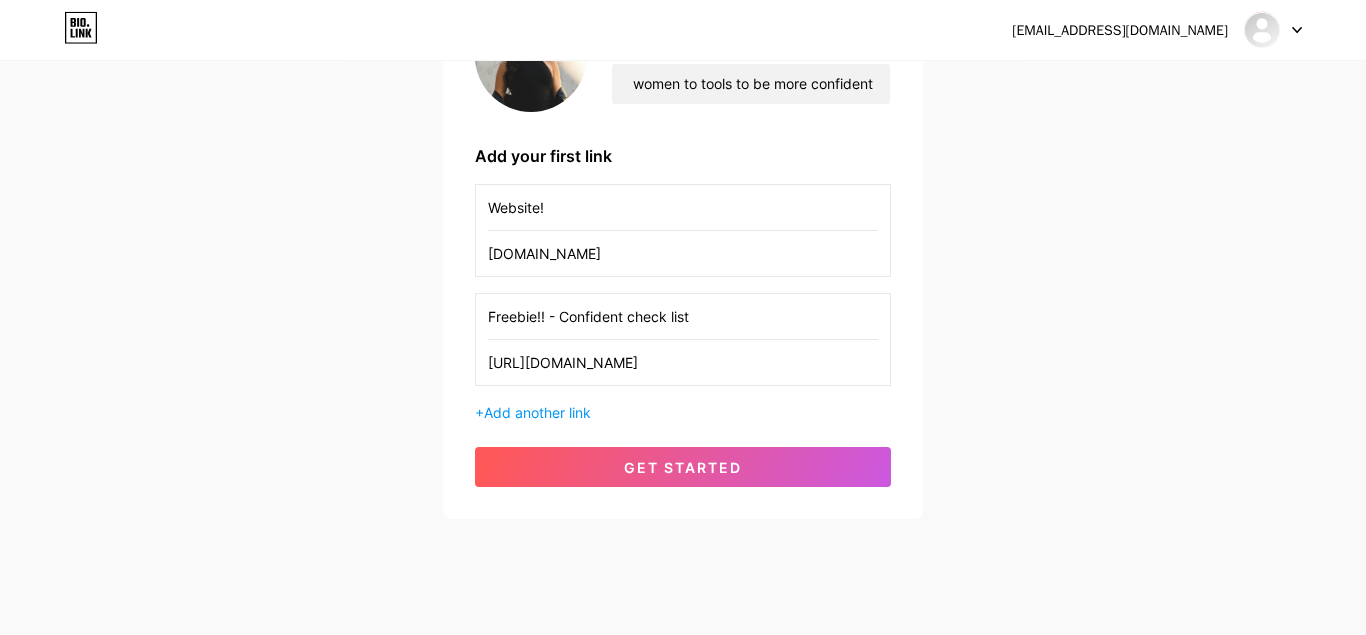 scroll, scrollTop: 245, scrollLeft: 0, axis: vertical 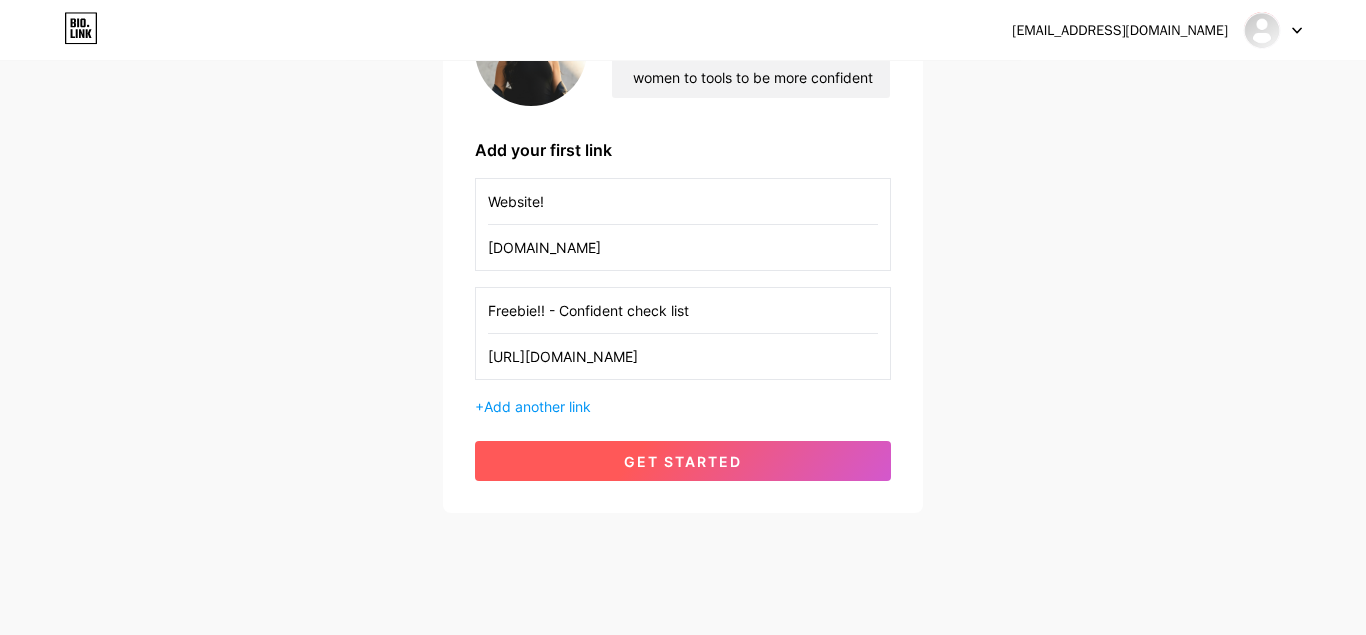 type on "[URL][DOMAIN_NAME]" 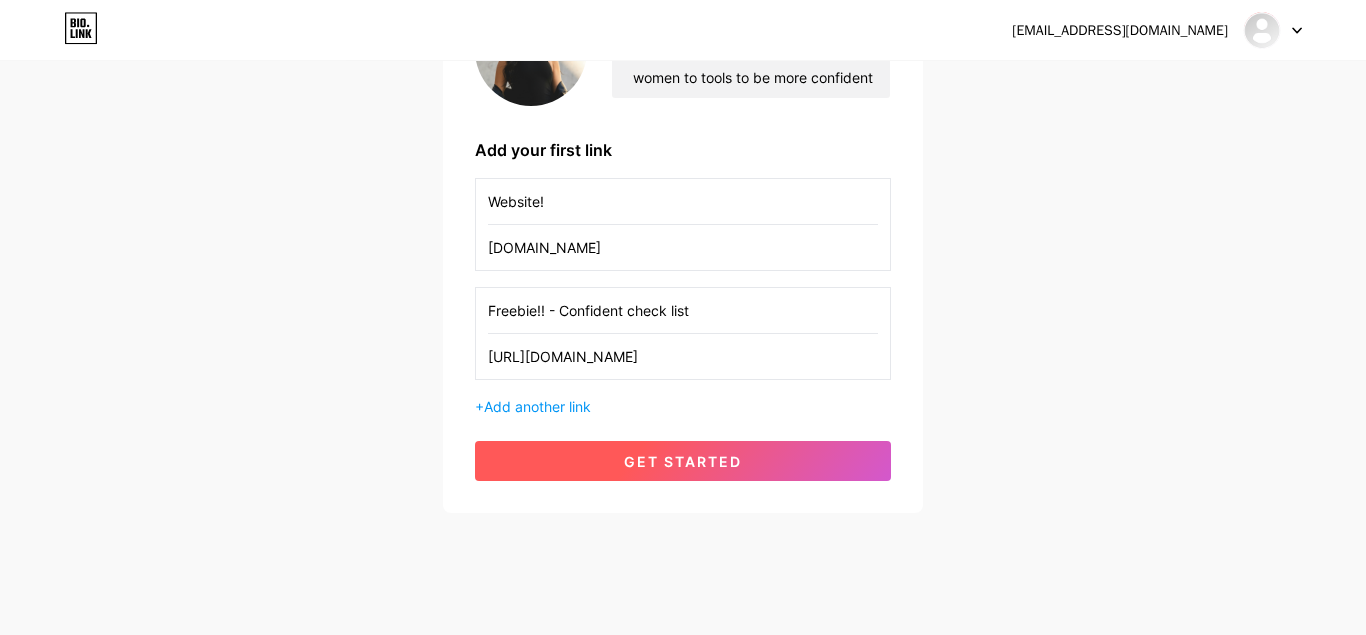 click on "get started" at bounding box center [683, 461] 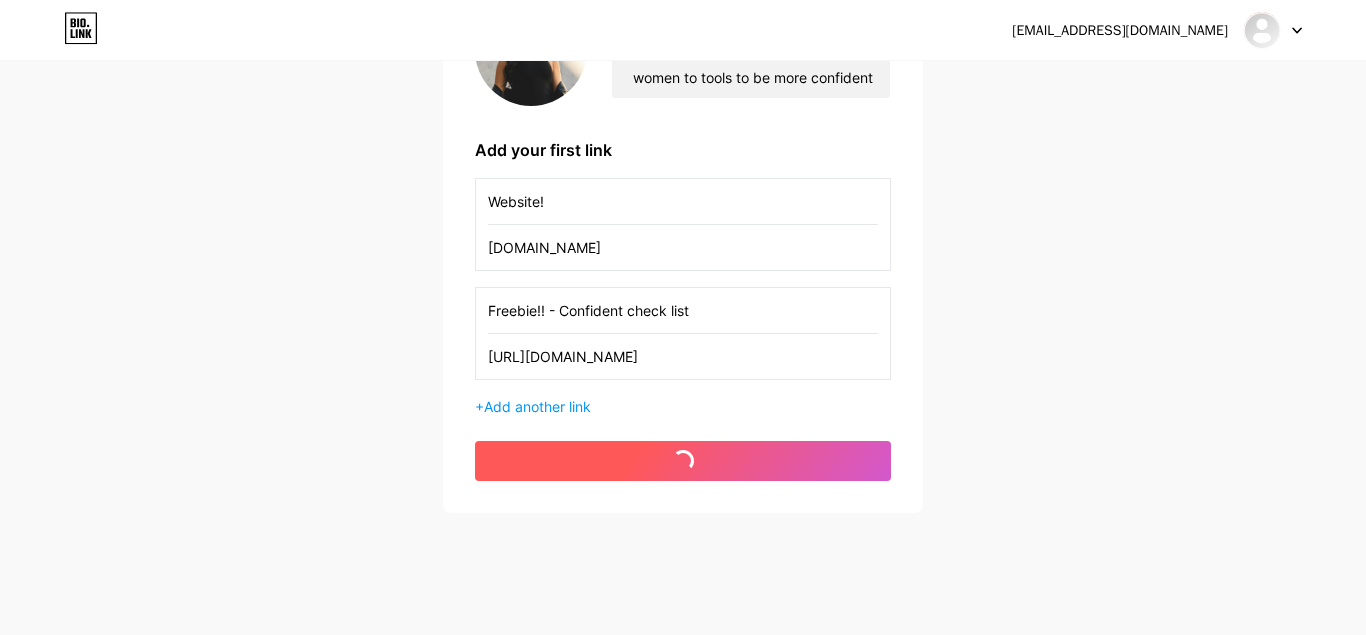 scroll, scrollTop: 0, scrollLeft: 0, axis: both 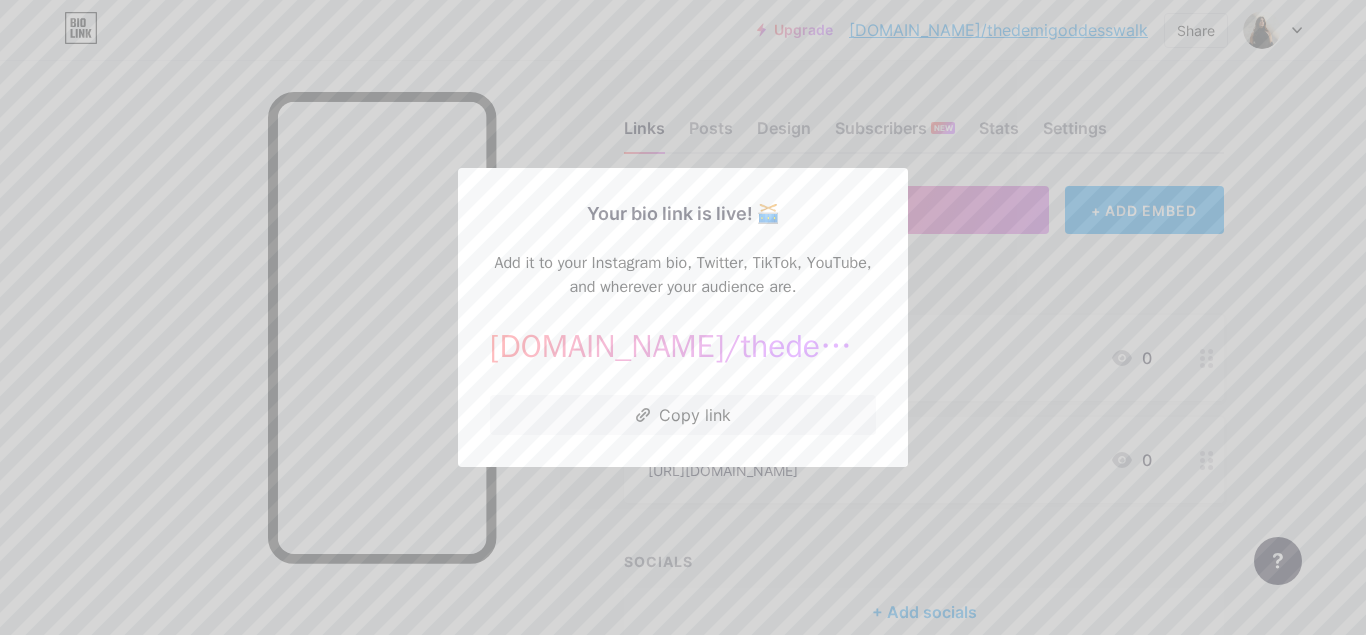 click at bounding box center [683, 317] 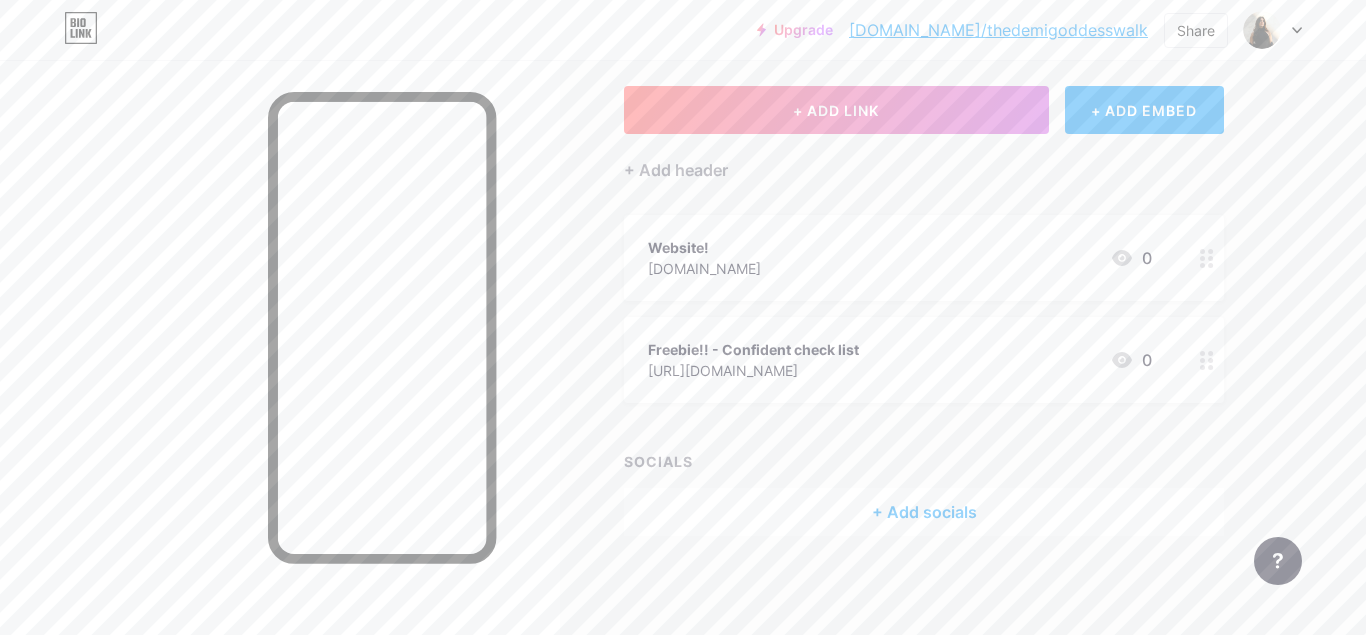 scroll, scrollTop: 0, scrollLeft: 0, axis: both 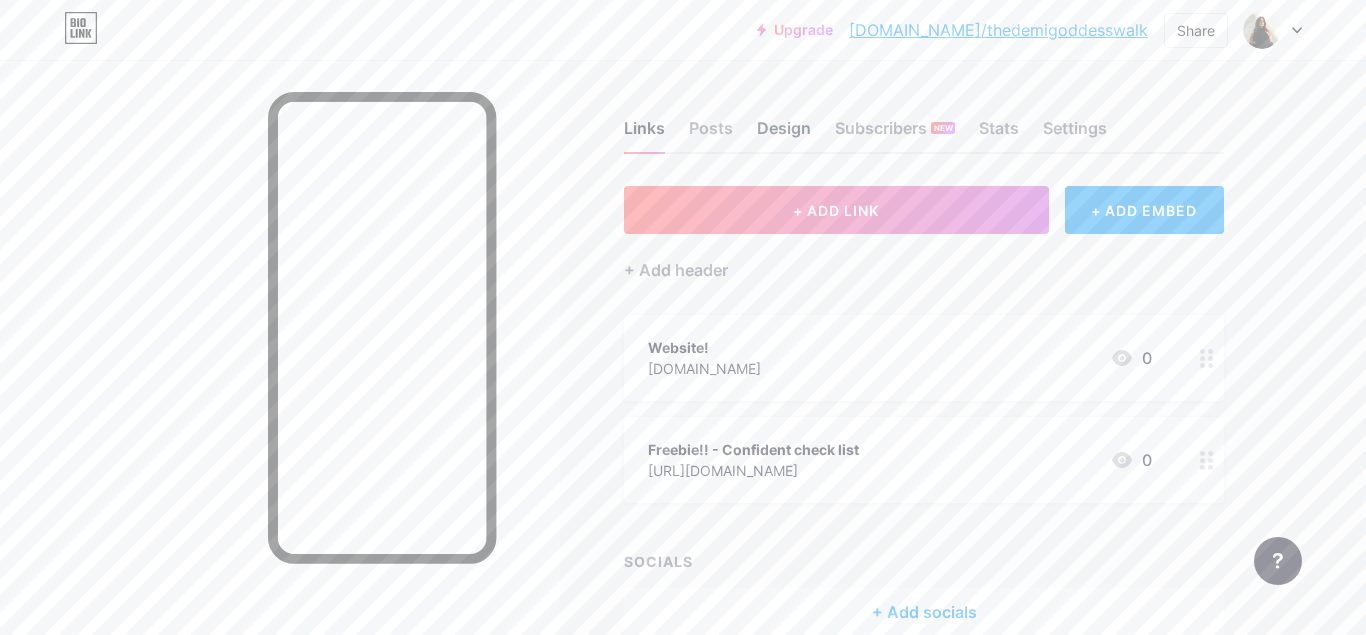 click on "Design" at bounding box center [784, 134] 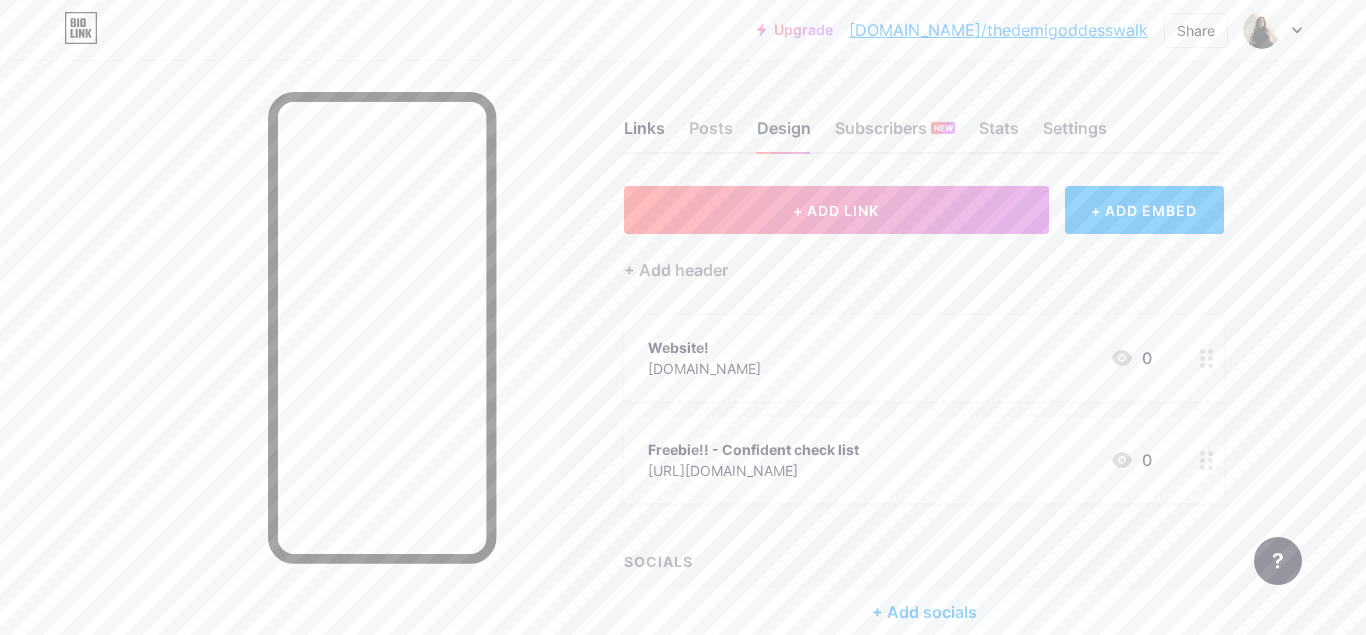 click on "Design" at bounding box center [784, 134] 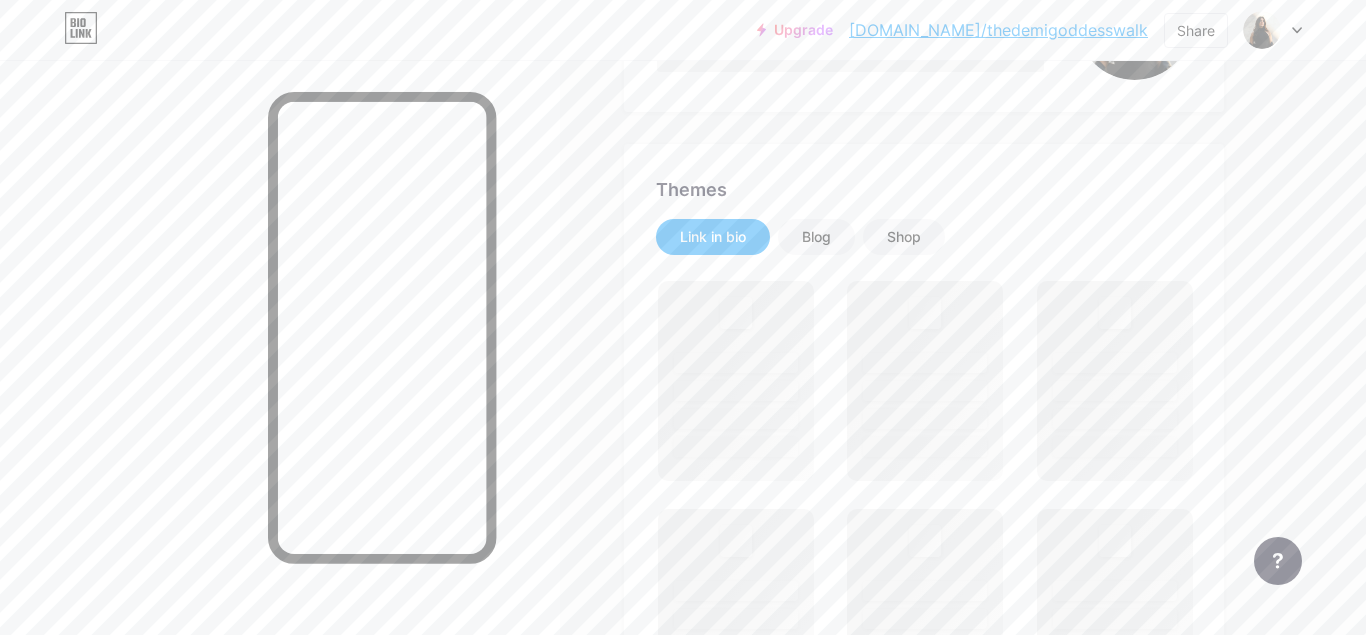 scroll, scrollTop: 321, scrollLeft: 0, axis: vertical 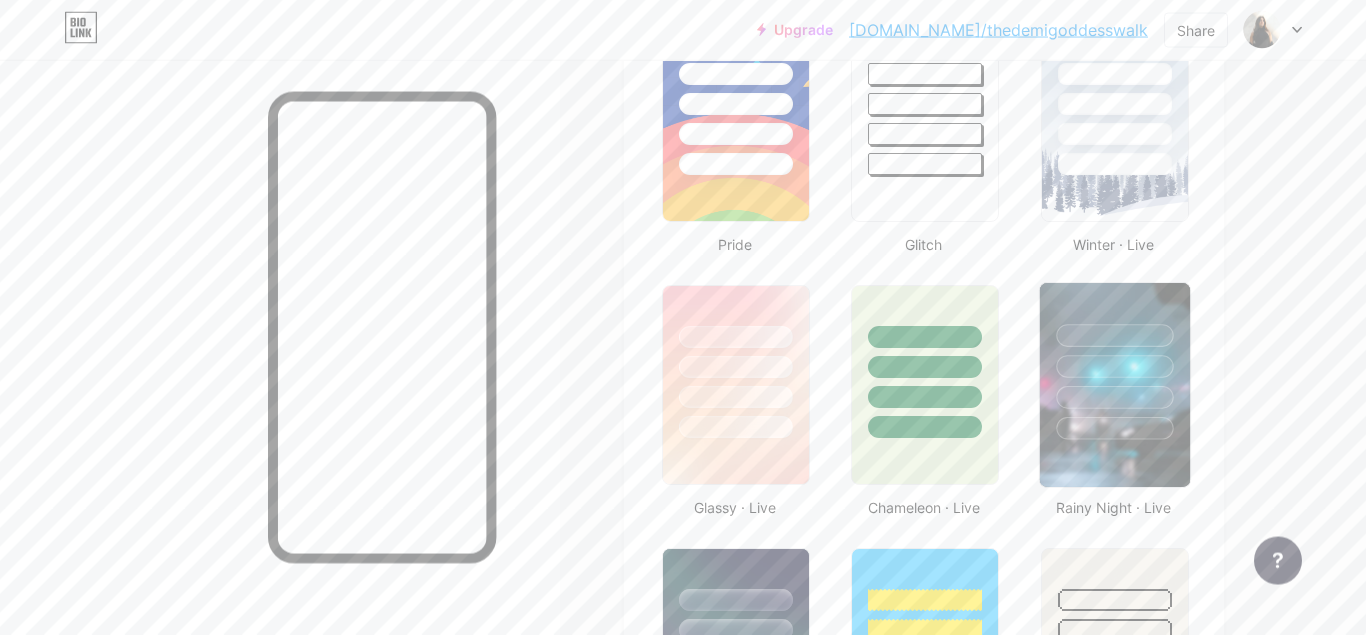 click at bounding box center (1114, 385) 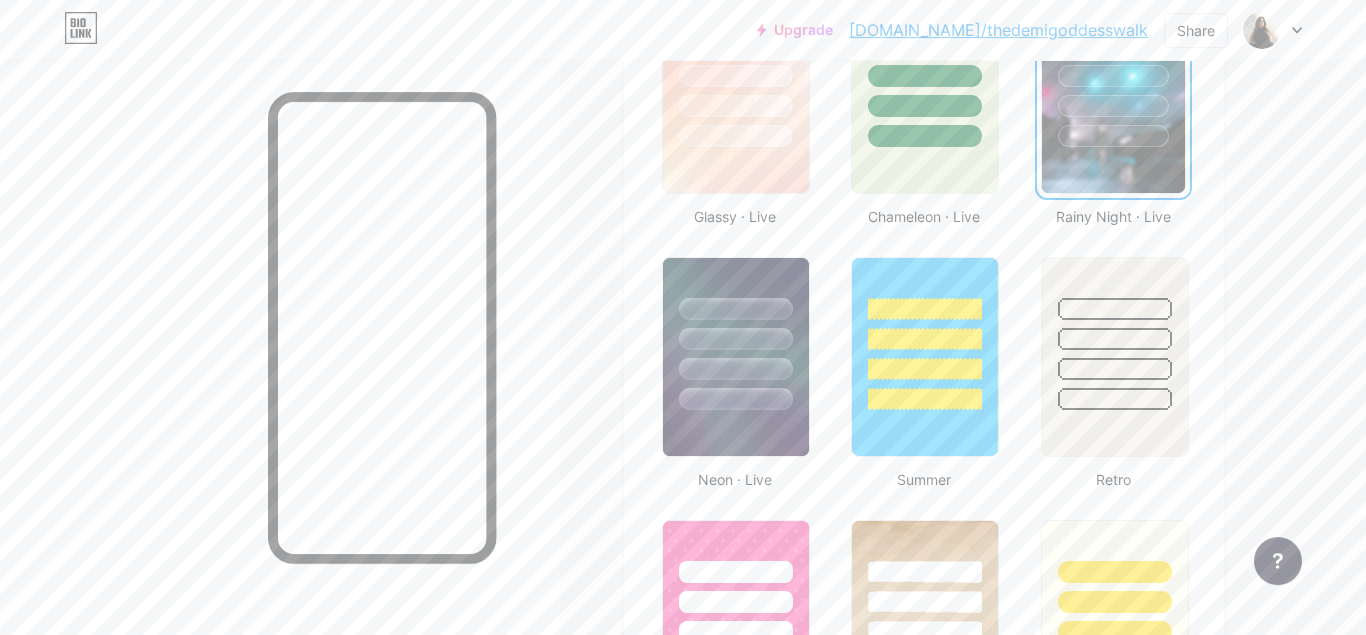 scroll, scrollTop: 1162, scrollLeft: 0, axis: vertical 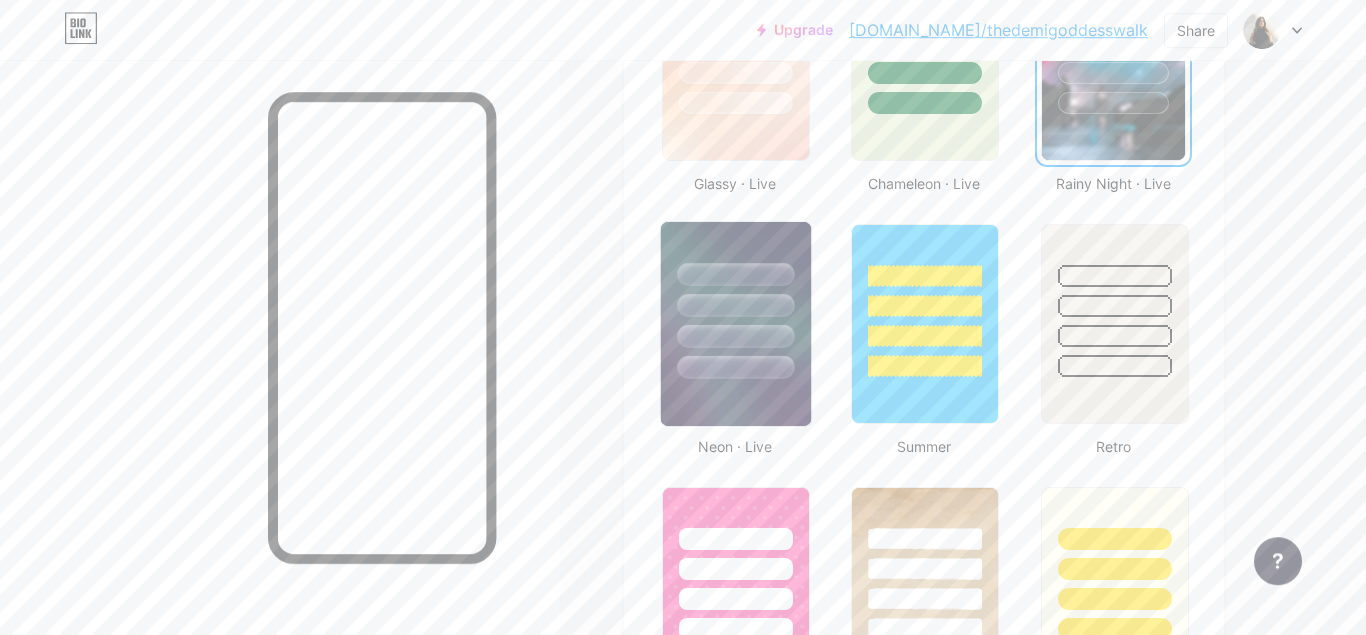 click at bounding box center (736, 300) 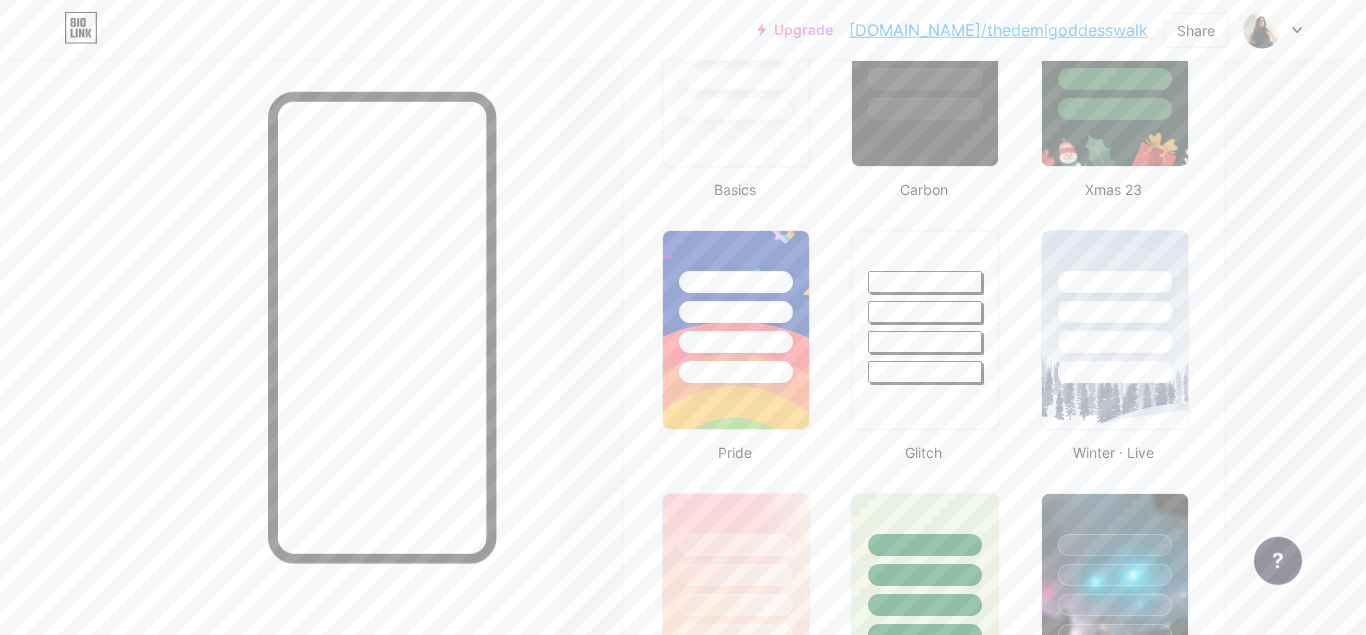 scroll, scrollTop: 1162, scrollLeft: 0, axis: vertical 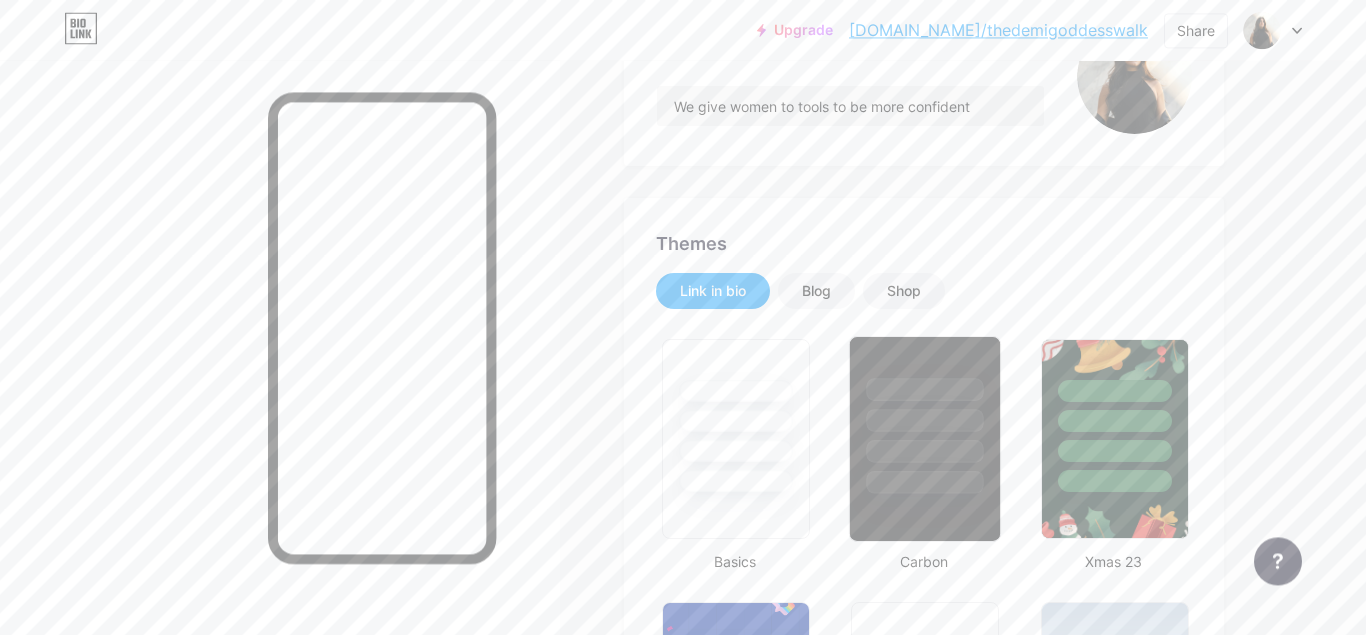 click at bounding box center [925, 389] 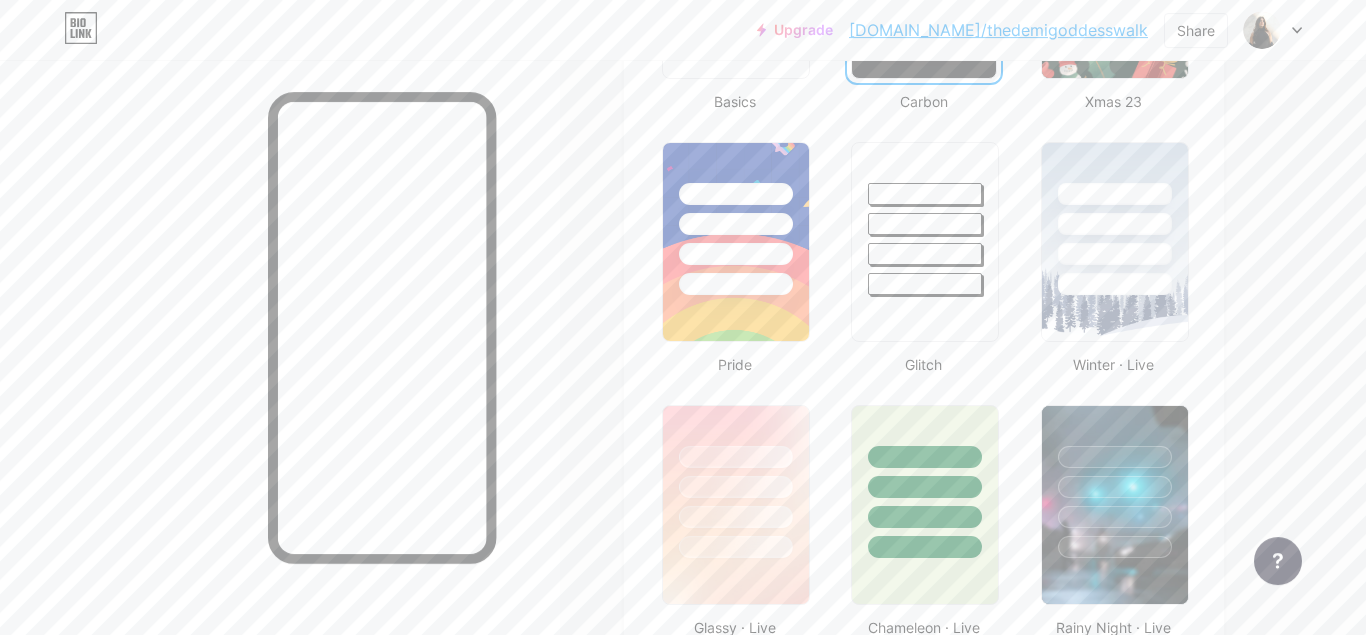 scroll, scrollTop: 866, scrollLeft: 0, axis: vertical 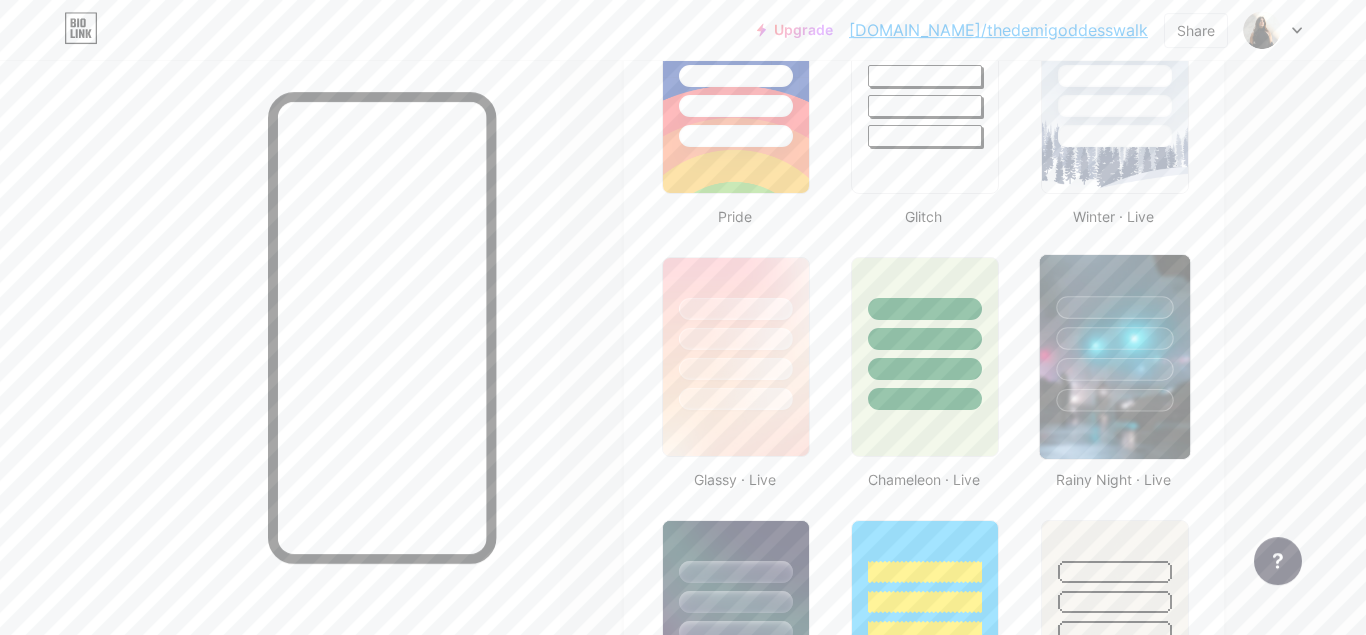 click at bounding box center [1114, 338] 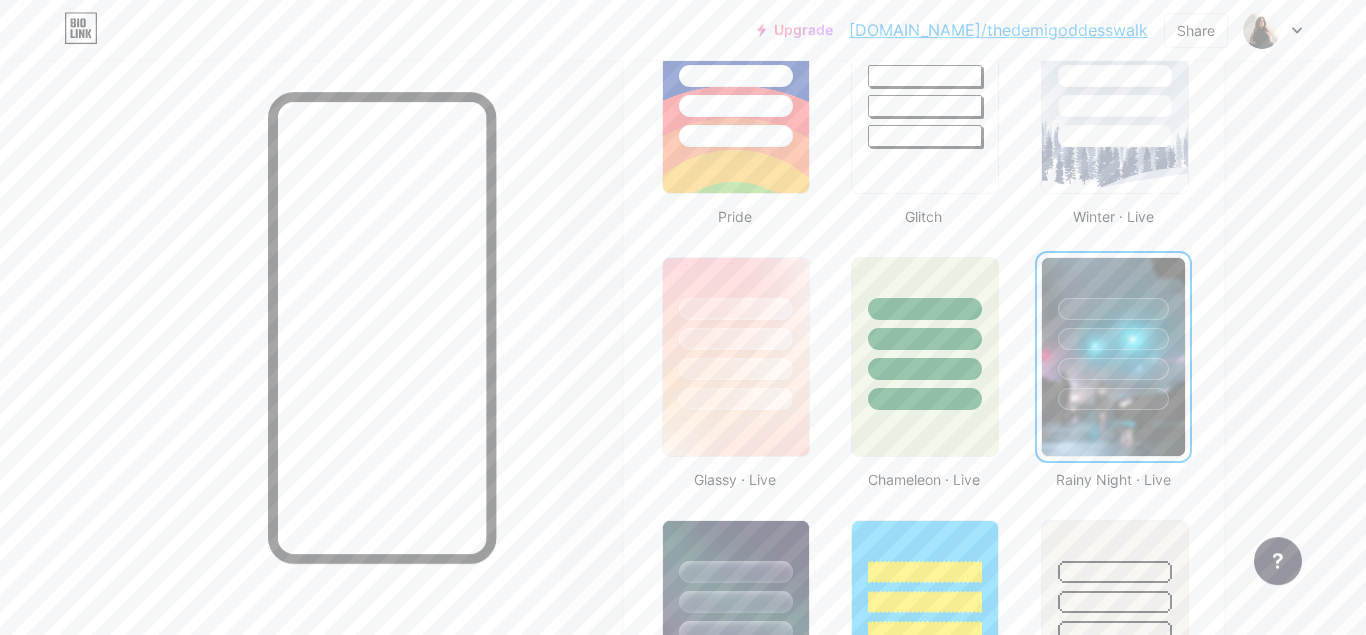 click at bounding box center (280, 377) 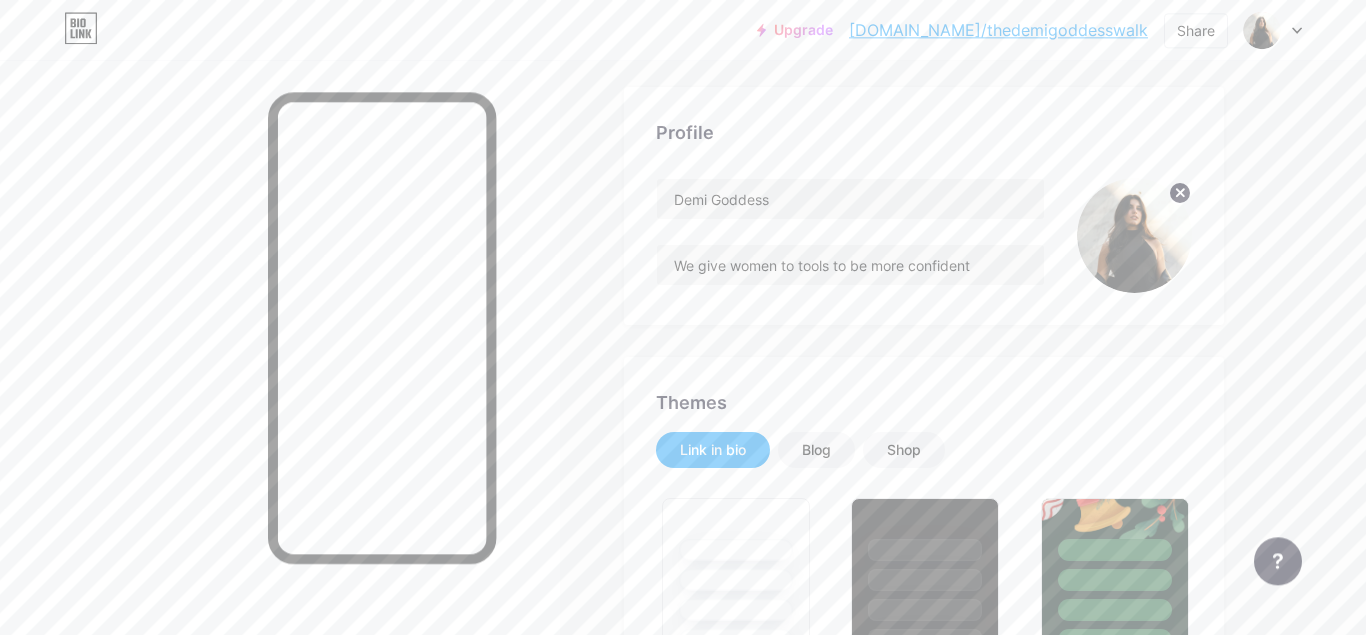 scroll, scrollTop: 0, scrollLeft: 0, axis: both 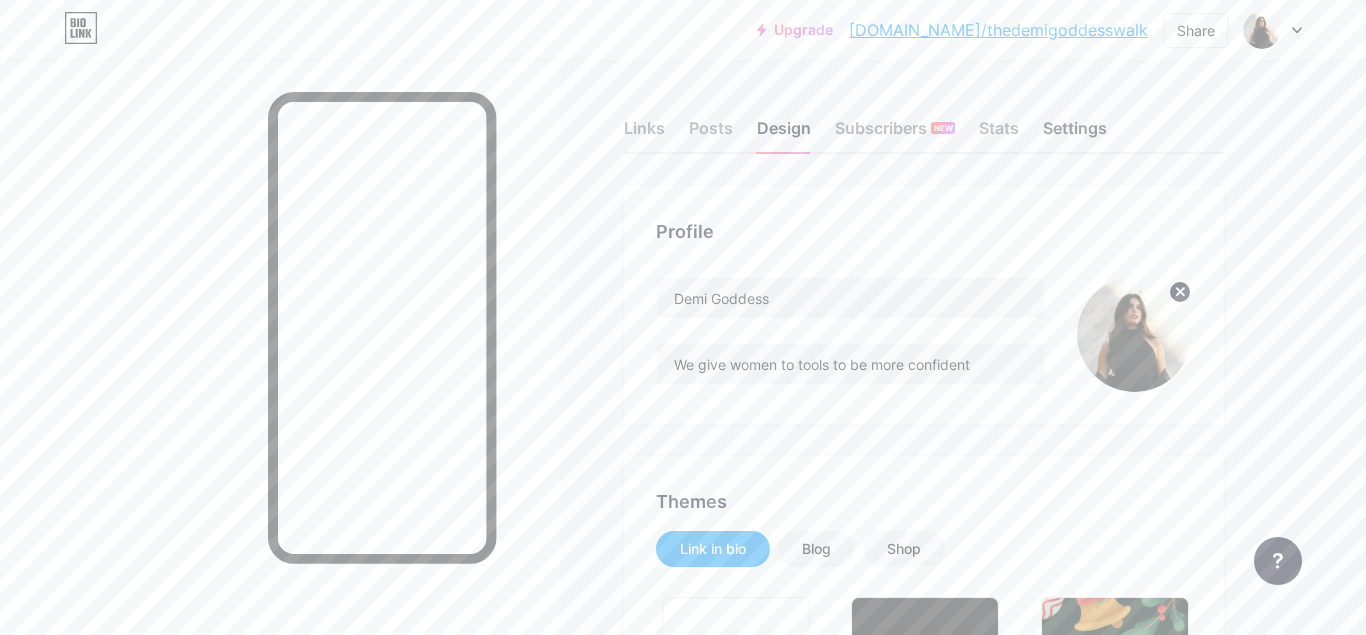 click on "Settings" at bounding box center (1075, 134) 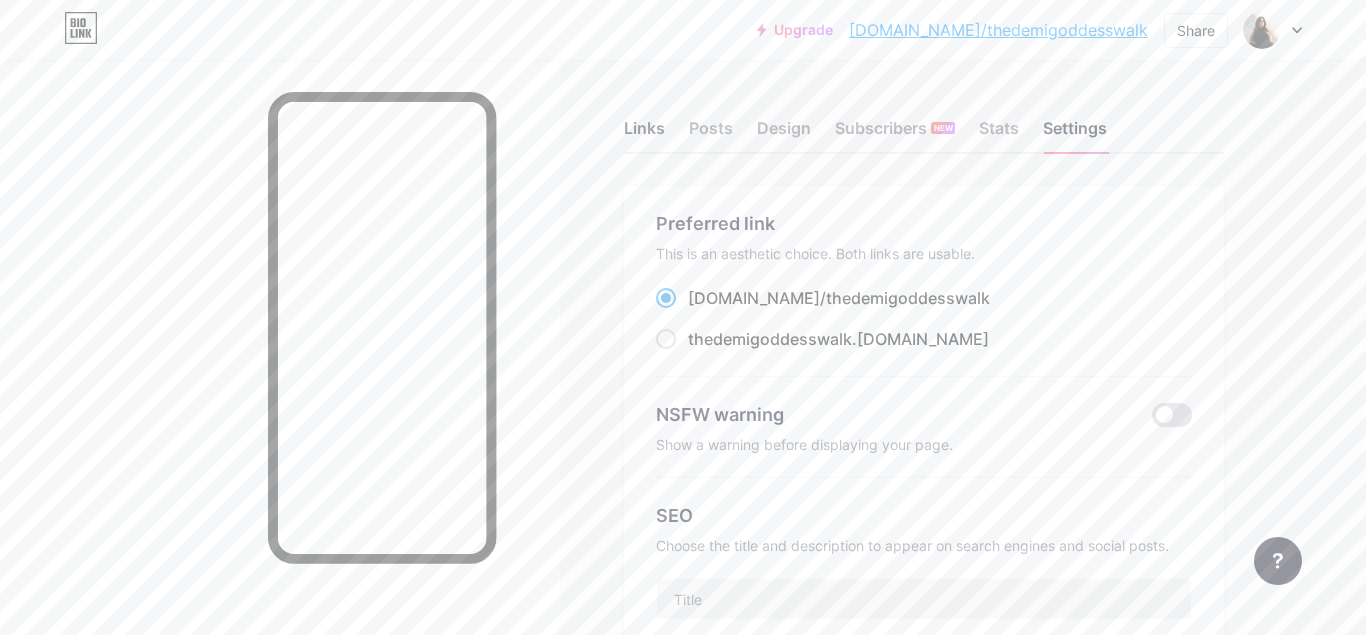 click on "Links" at bounding box center [644, 134] 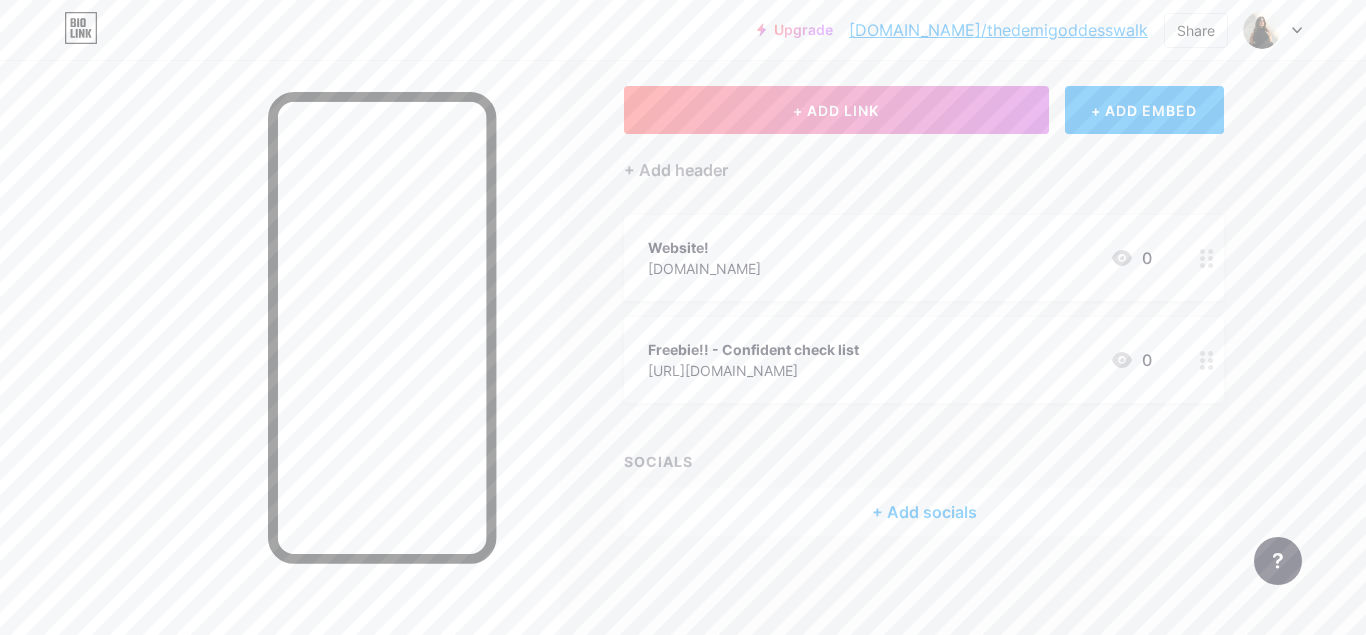 scroll, scrollTop: 0, scrollLeft: 0, axis: both 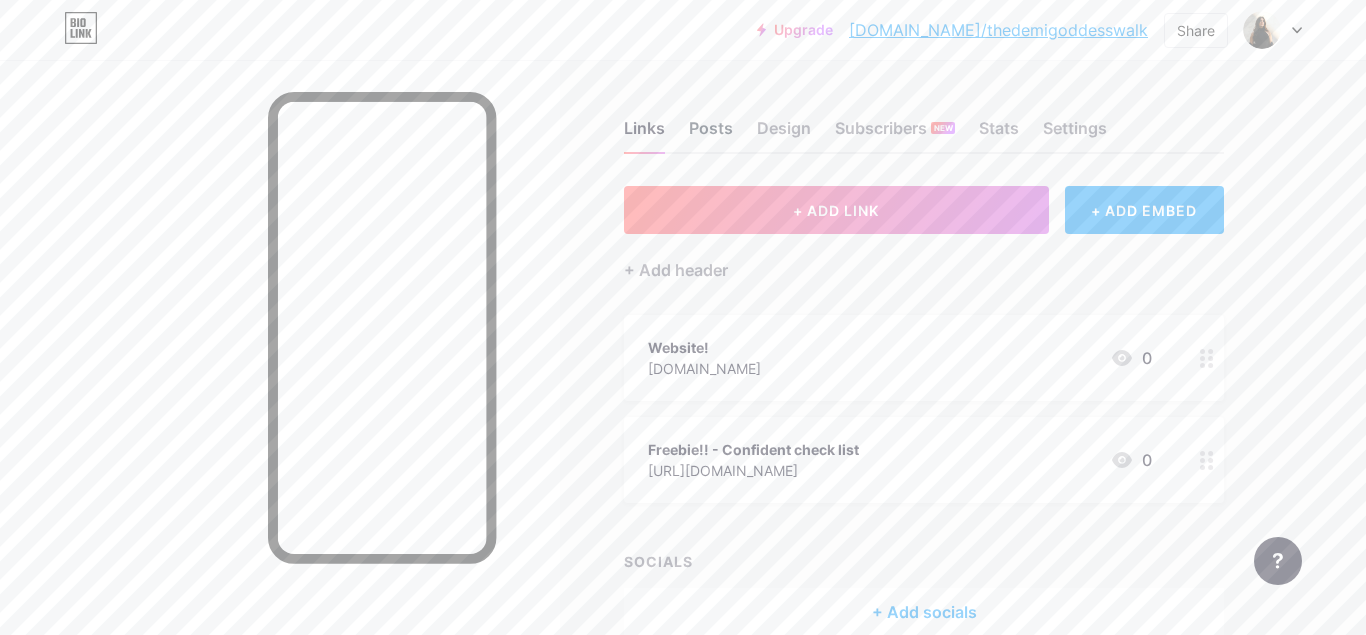 click on "Posts" at bounding box center (711, 134) 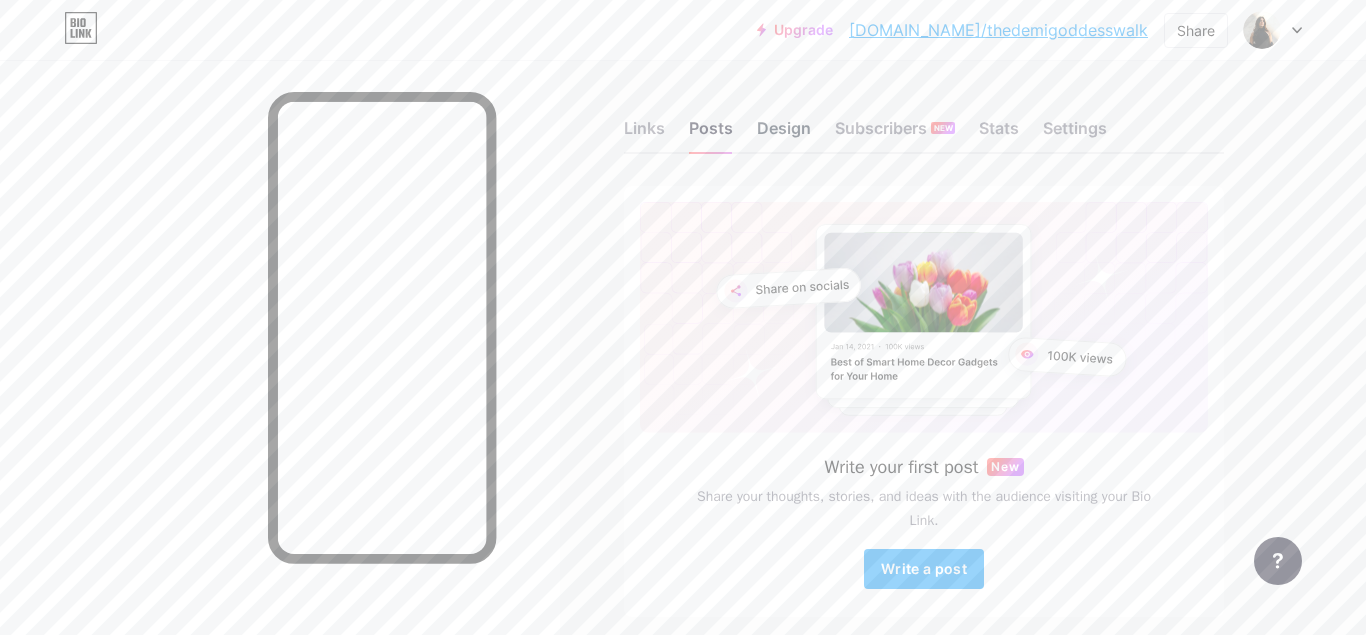 click on "Design" at bounding box center [784, 134] 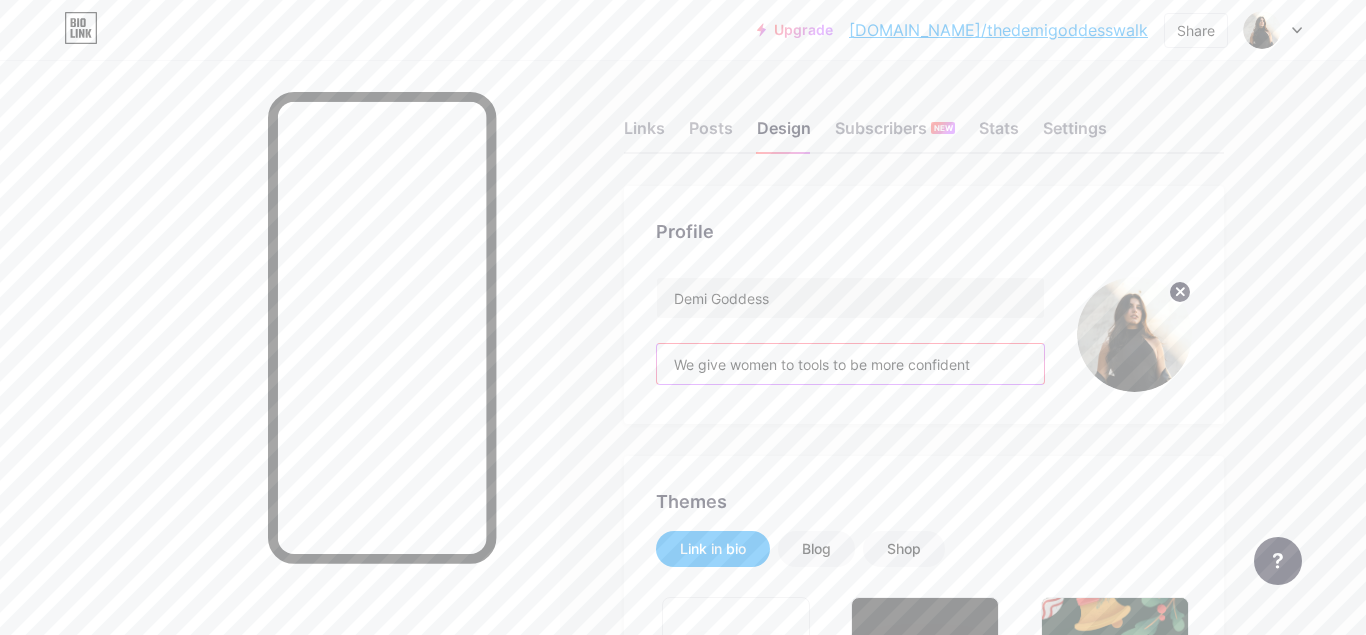 click on "We give women to tools to be more confident" at bounding box center [850, 364] 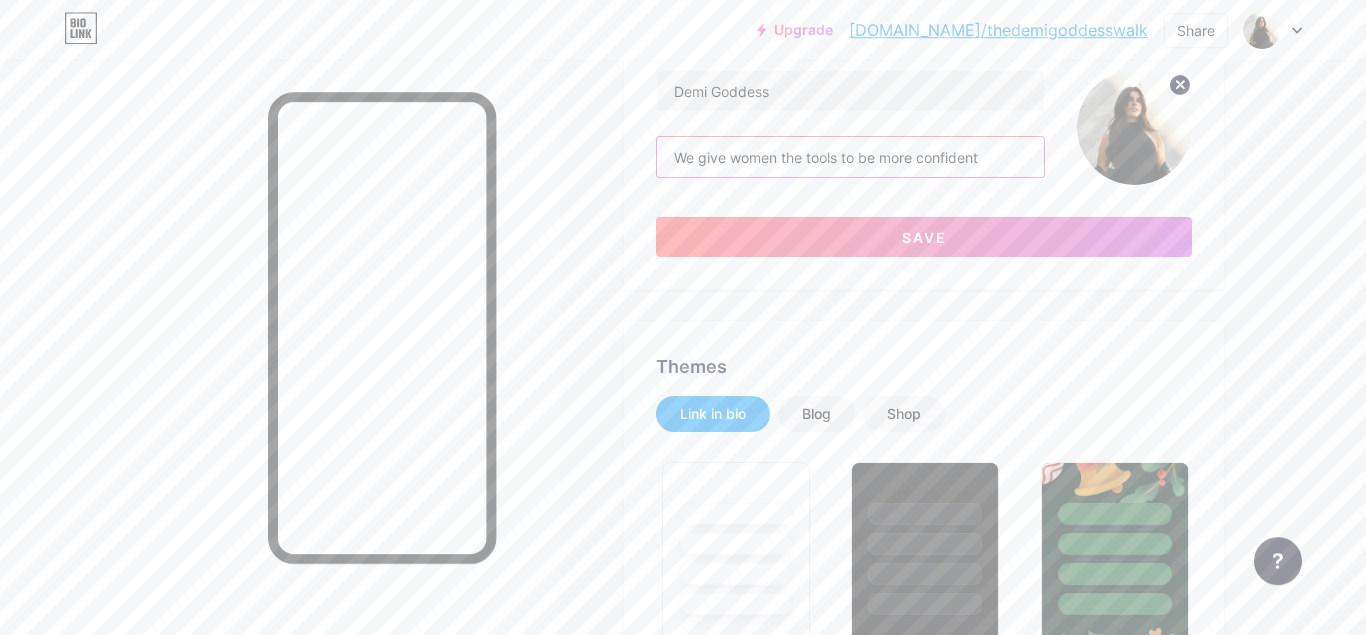 scroll, scrollTop: 212, scrollLeft: 0, axis: vertical 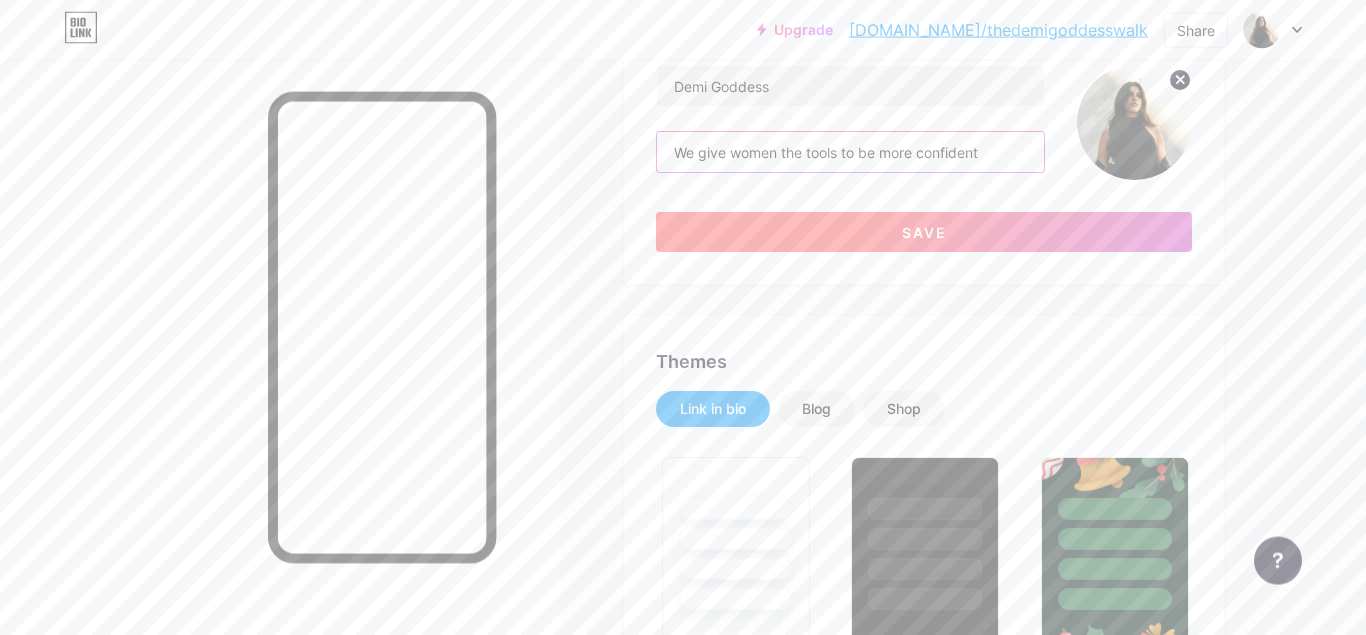 type on "We give women the tools to be more confident" 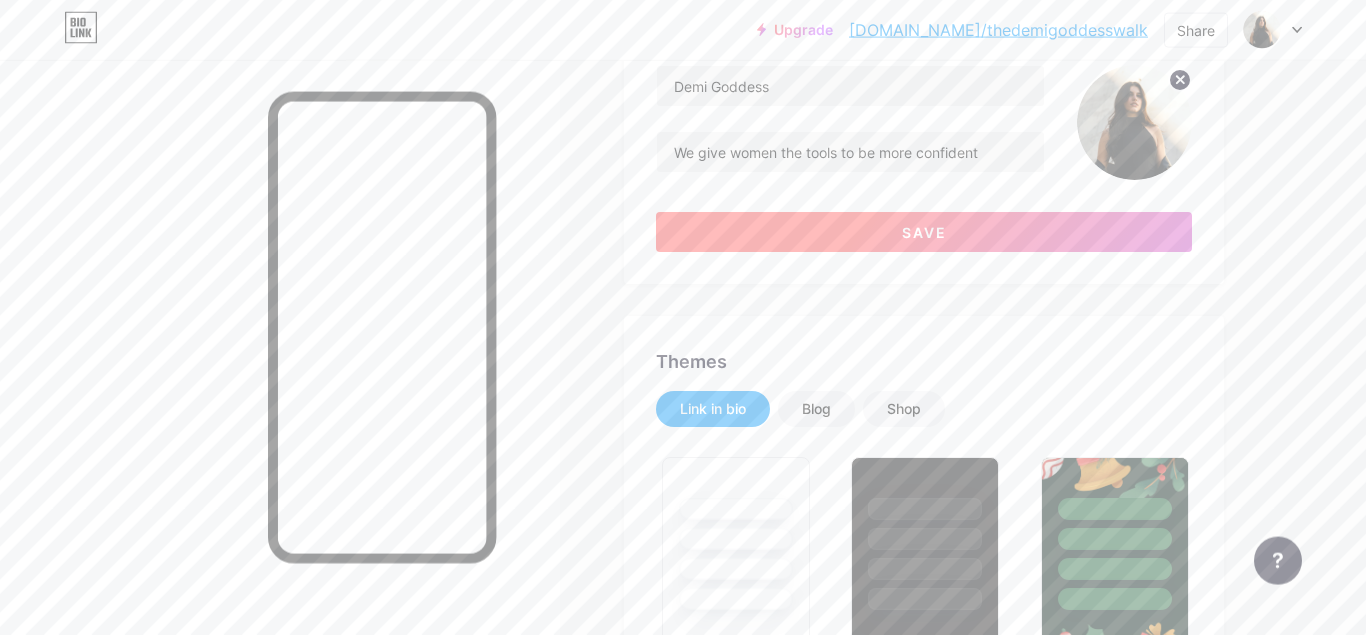 click on "Save" at bounding box center [924, 232] 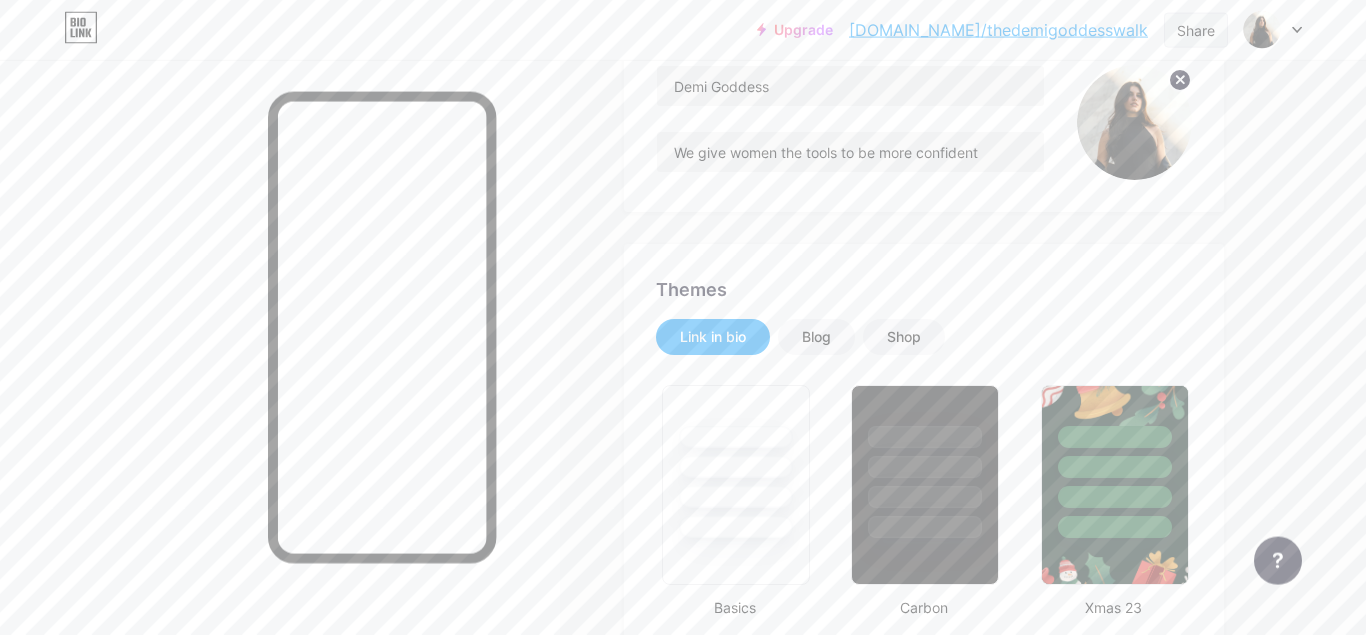 click on "Share" at bounding box center (1196, 30) 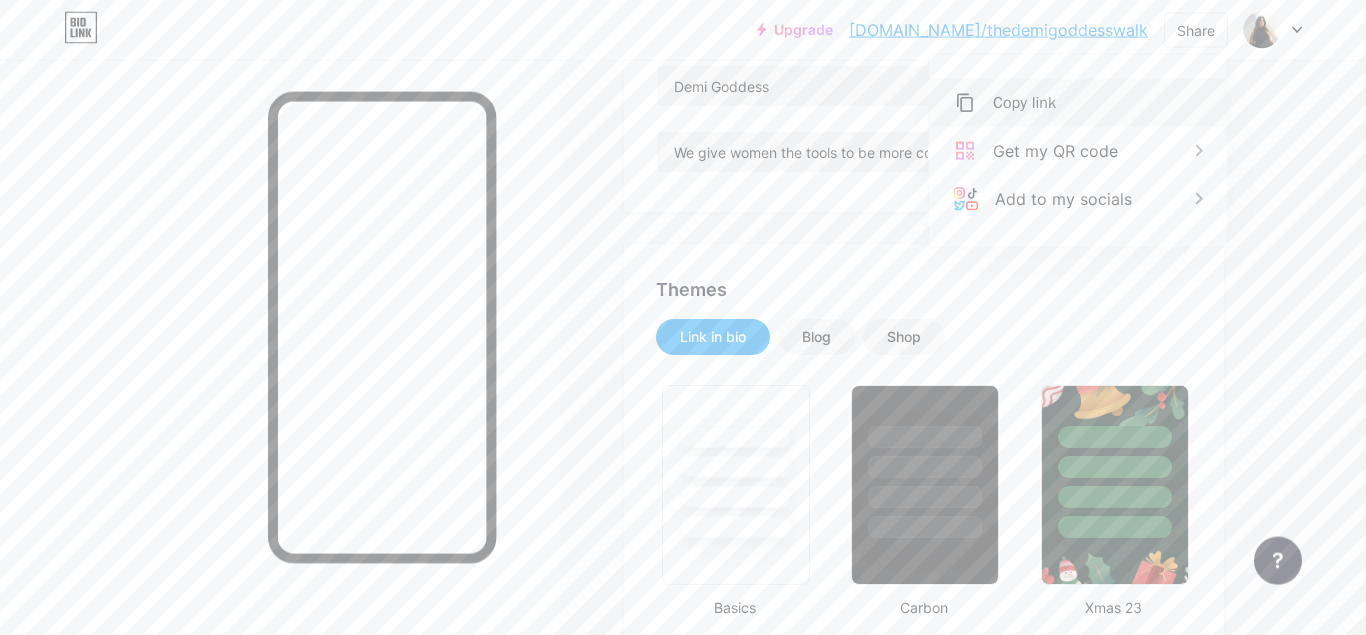 click on "Copy link" at bounding box center [1024, 103] 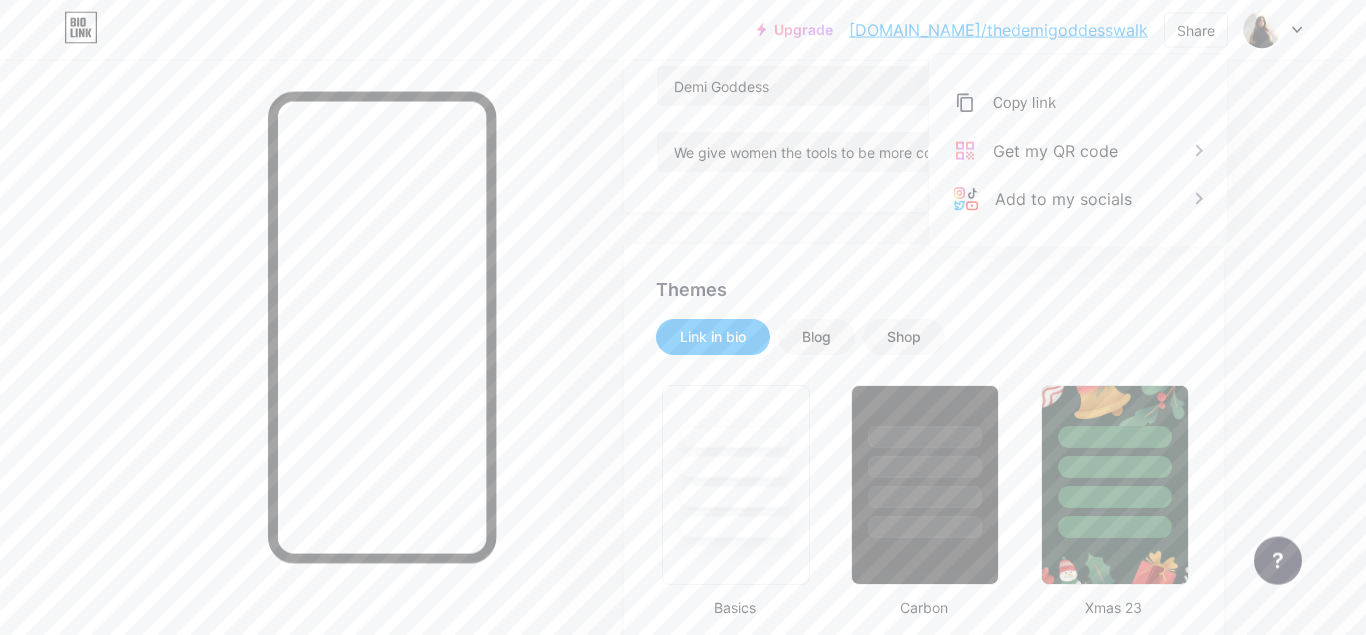 click 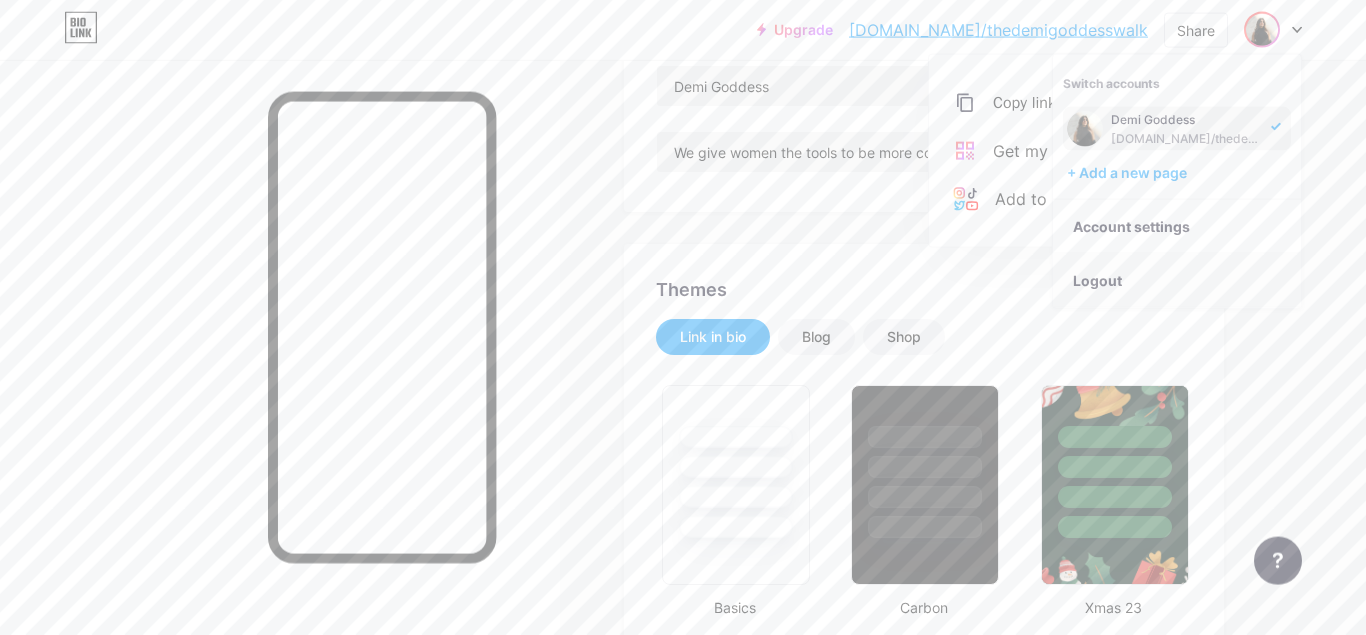 click on "Logout" at bounding box center [1177, 281] 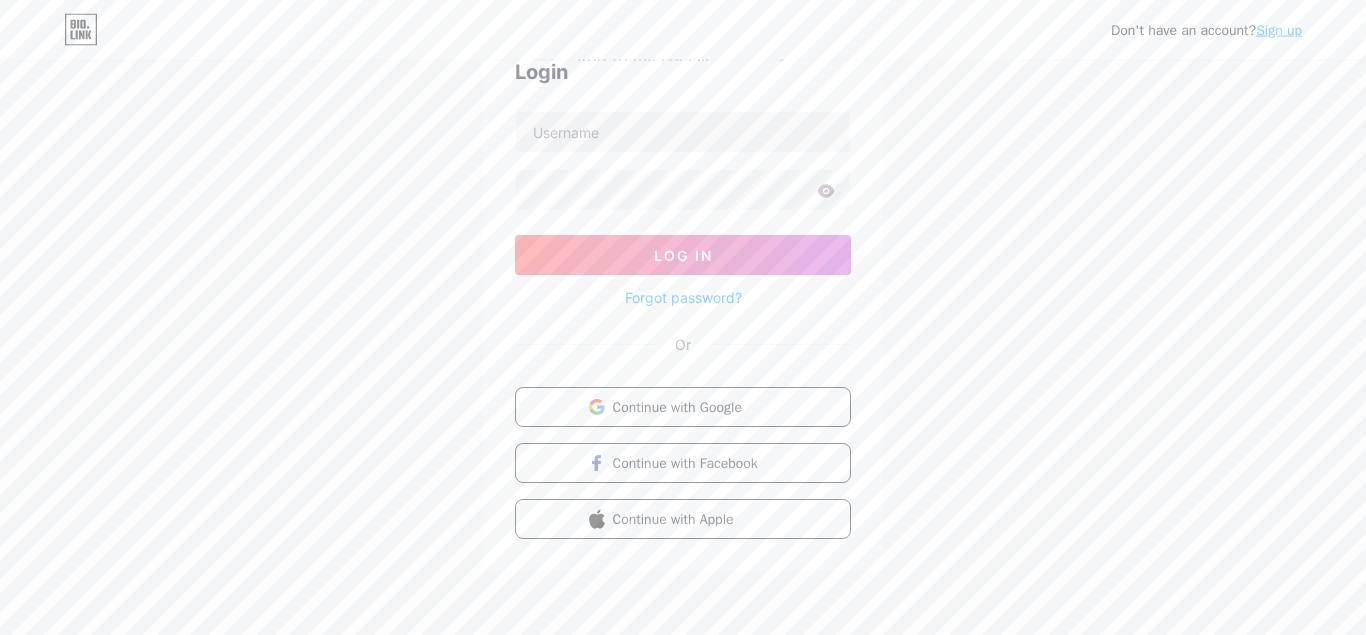 scroll, scrollTop: 0, scrollLeft: 0, axis: both 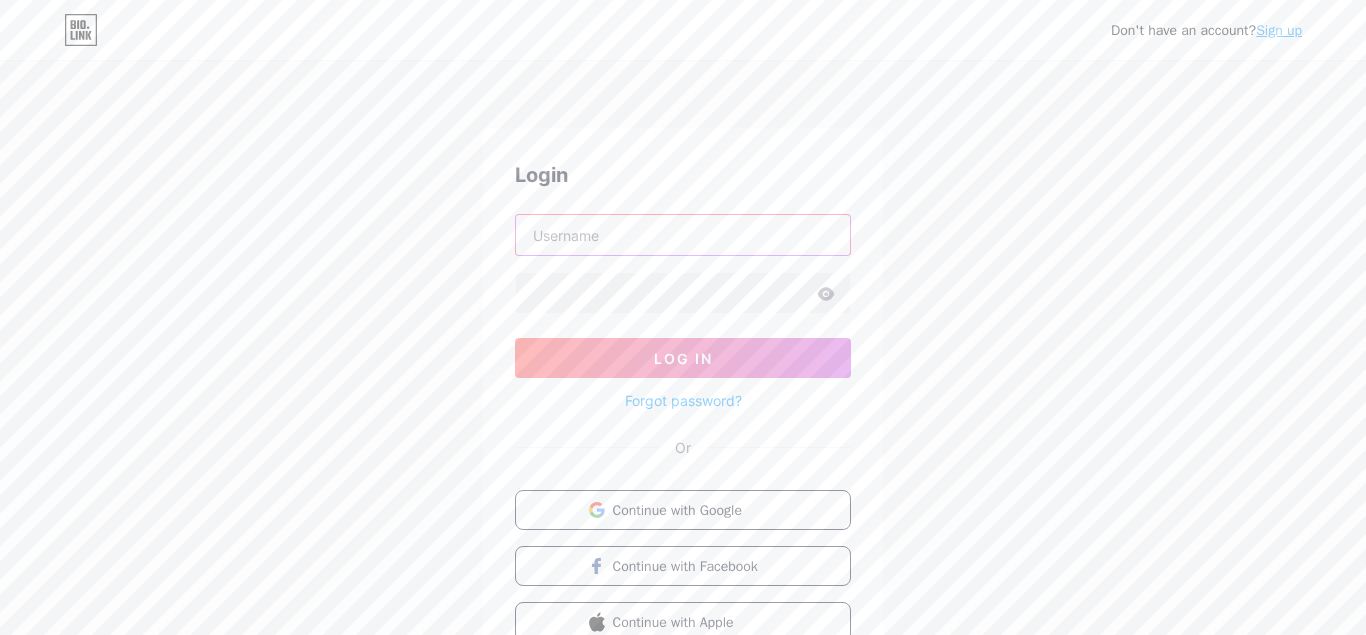 click at bounding box center (683, 235) 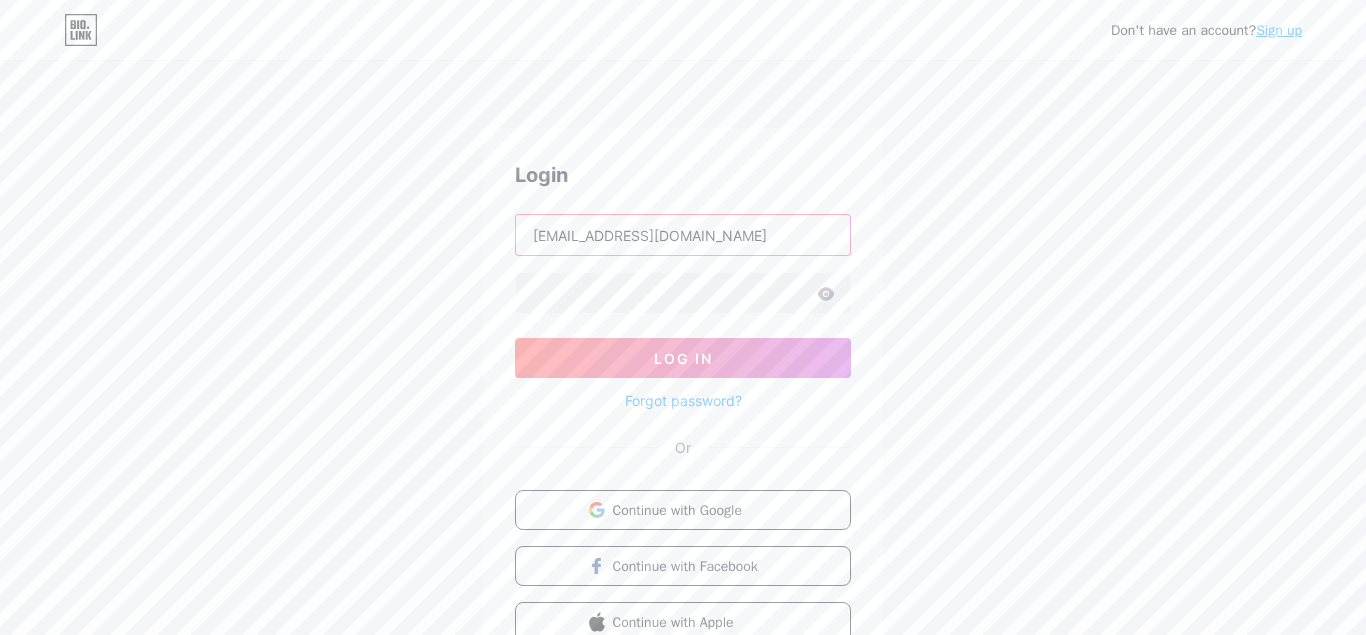 type on "[EMAIL_ADDRESS][DOMAIN_NAME]" 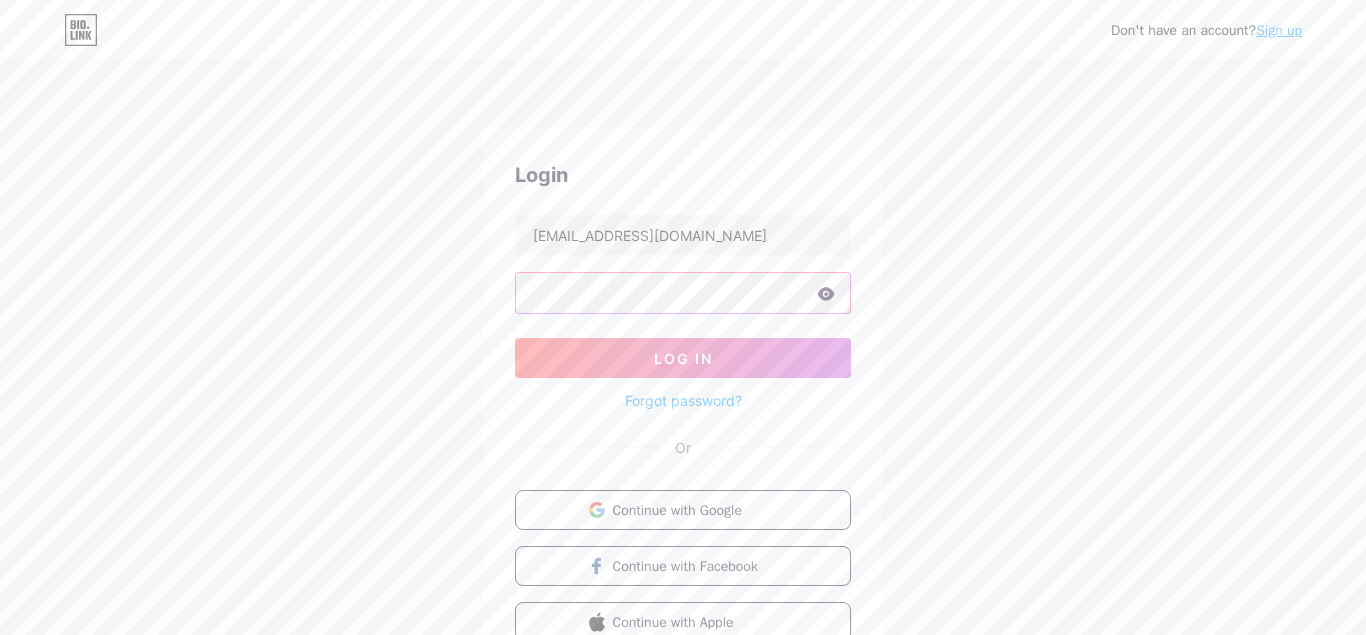 click on "Log In" at bounding box center (683, 358) 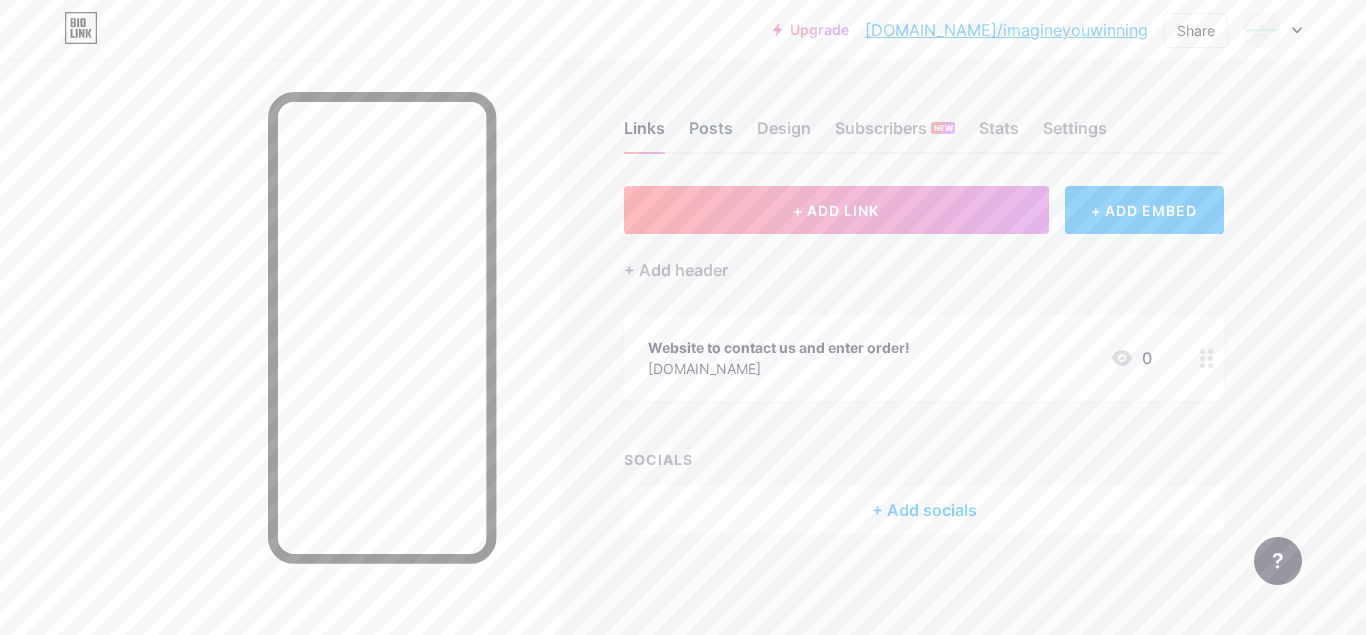 click on "Posts" at bounding box center (711, 134) 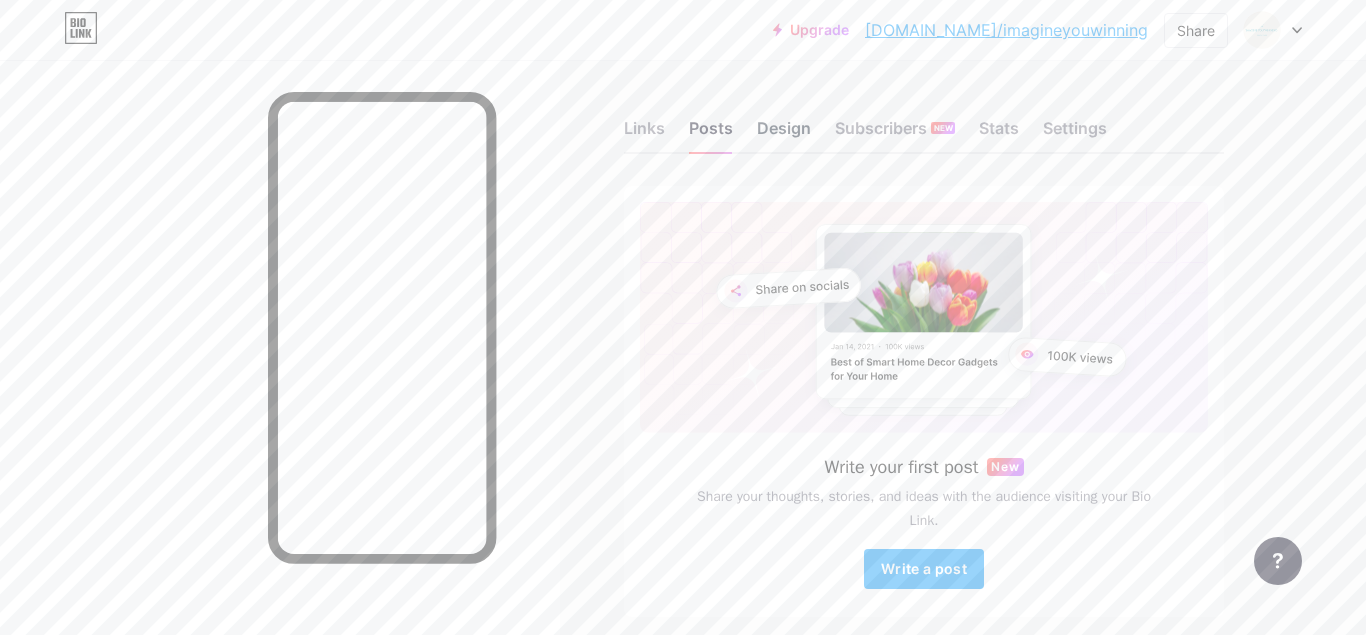 click on "Design" at bounding box center [784, 134] 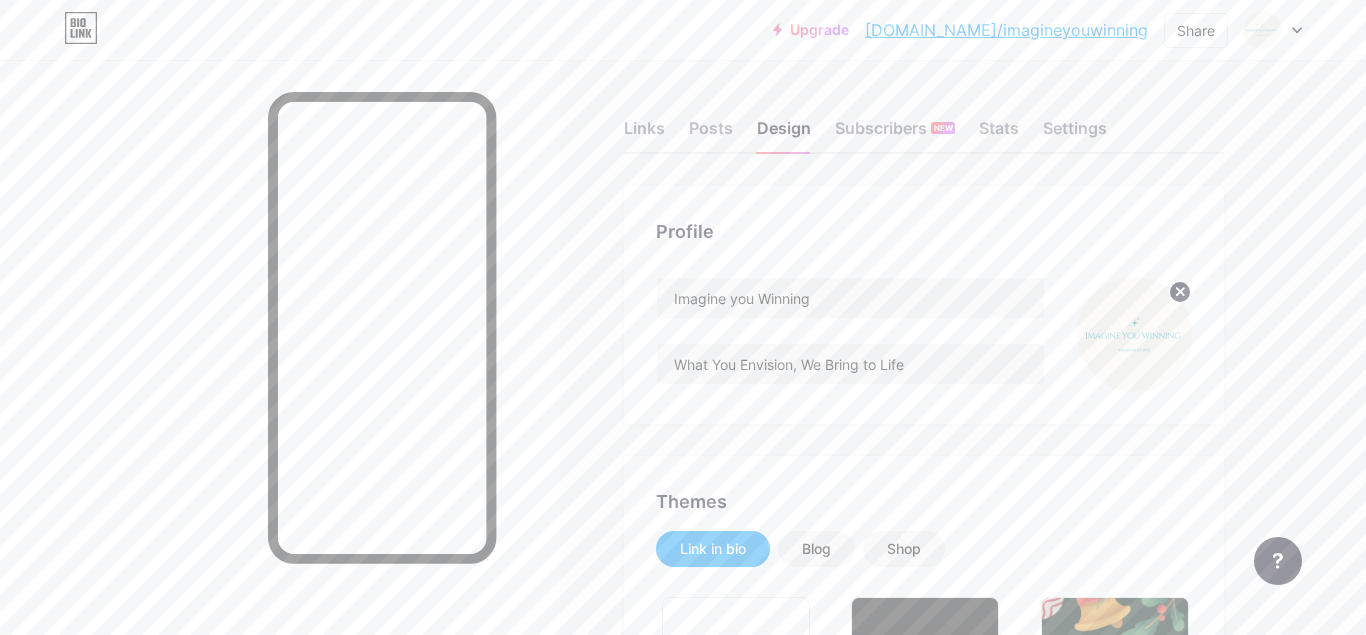 click at bounding box center (1134, 334) 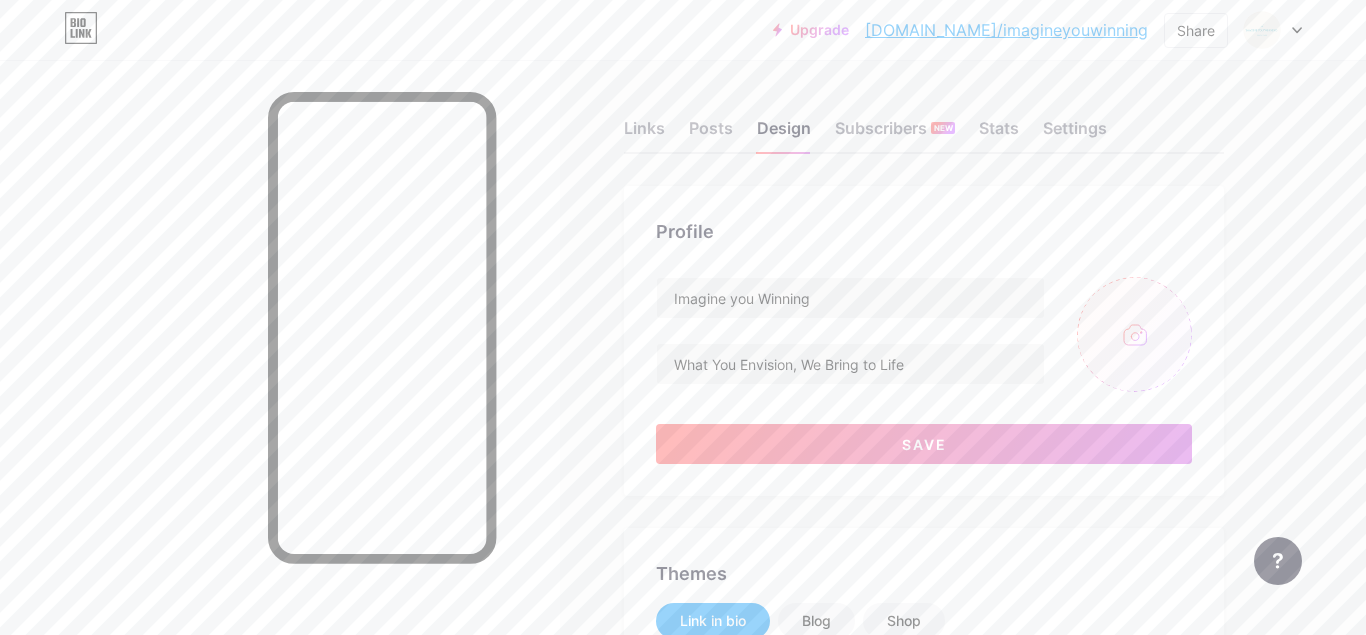 click at bounding box center [1134, 334] 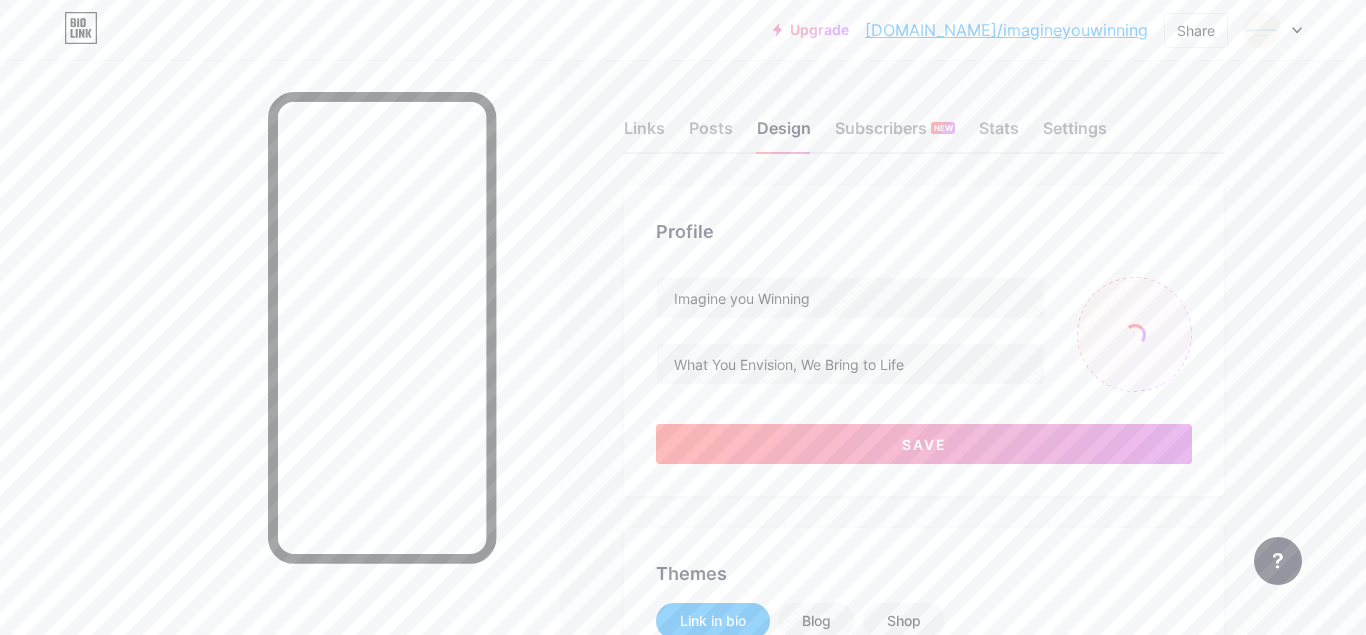 click on "Links
Posts
Design
Subscribers
NEW
Stats
Settings     Profile   Imagine you Winning     What You Envision, We Bring to Life               Save     Themes   Link in bio   Blog   Shop       Basics       Carbon       Xmas 23       Pride       Glitch       Winter · Live       Glassy · Live       Chameleon · Live       Rainy Night · Live       Neon · Live       Summer       Retro       Strawberry · Live       Desert       Sunny       Autumn       Leaf       Clear Sky       Blush       Unicorn       Minimal       Cloudy       Shadow     Create your own           Changes saved       Position to display socials                 Top                     Bottom
Disable Bio Link branding
[PERSON_NAME] the Bio Link branding from homepage     Display Share button
Enables social sharing options on your page including a QR code.   Changes saved           Feature requests" at bounding box center [654, 1764] 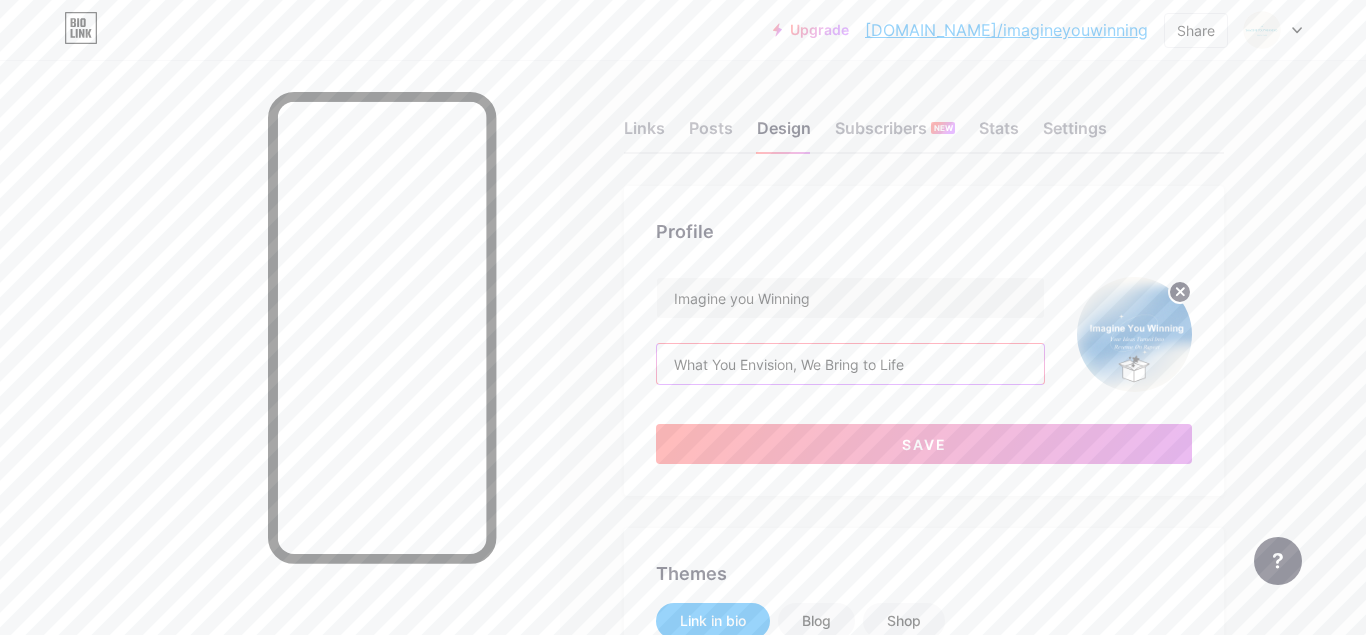 click on "What You Envision, We Bring to Life" at bounding box center [850, 364] 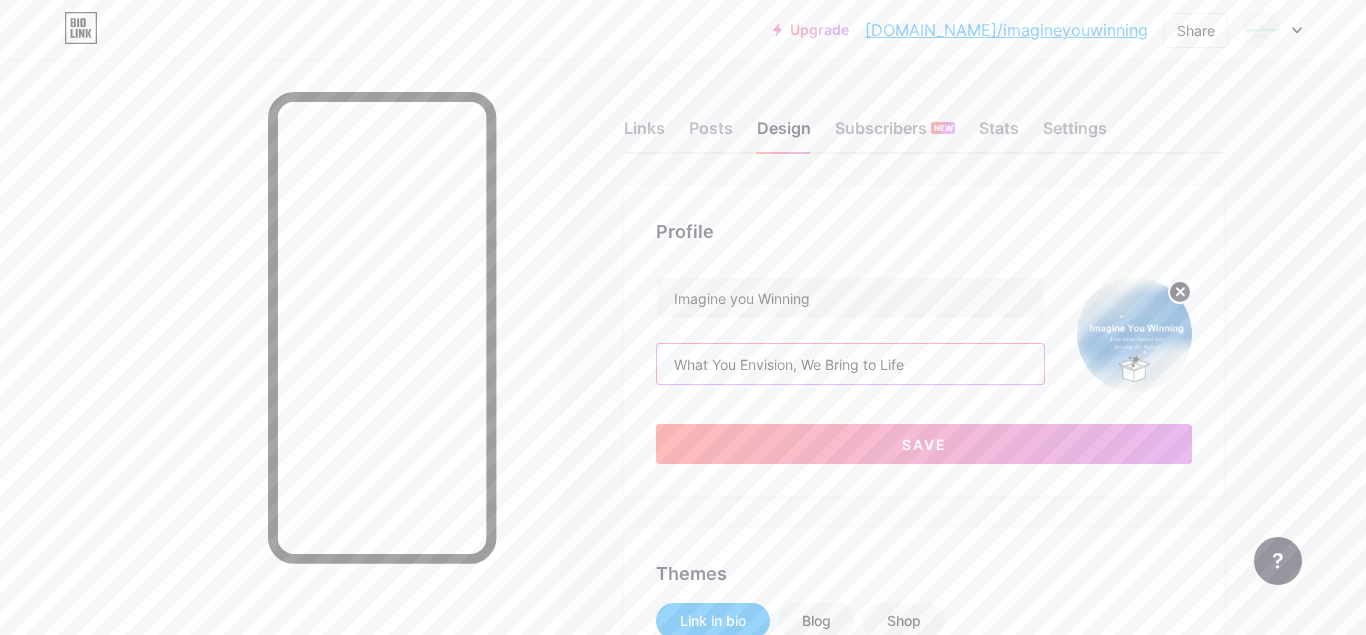 drag, startPoint x: 920, startPoint y: 367, endPoint x: 644, endPoint y: 360, distance: 276.08875 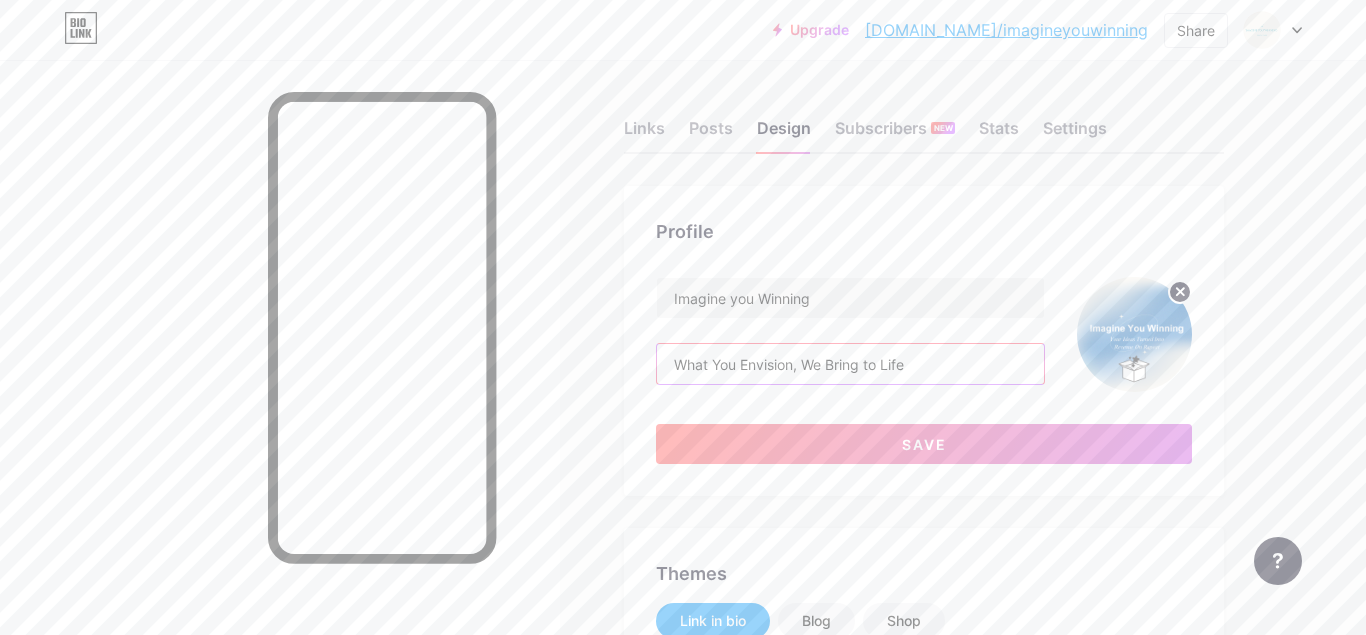 click on "What You Envision, We Bring to Life" at bounding box center (850, 364) 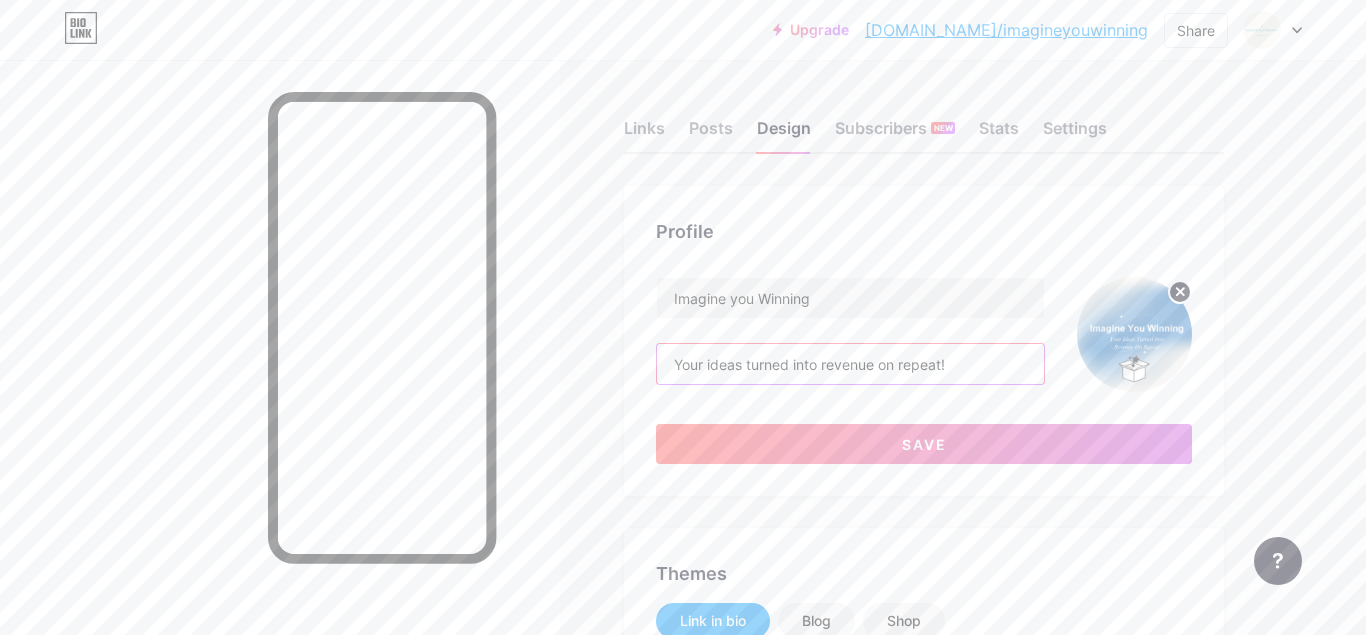 click on "Your ideas turned into revenue on repeat!" at bounding box center (850, 364) 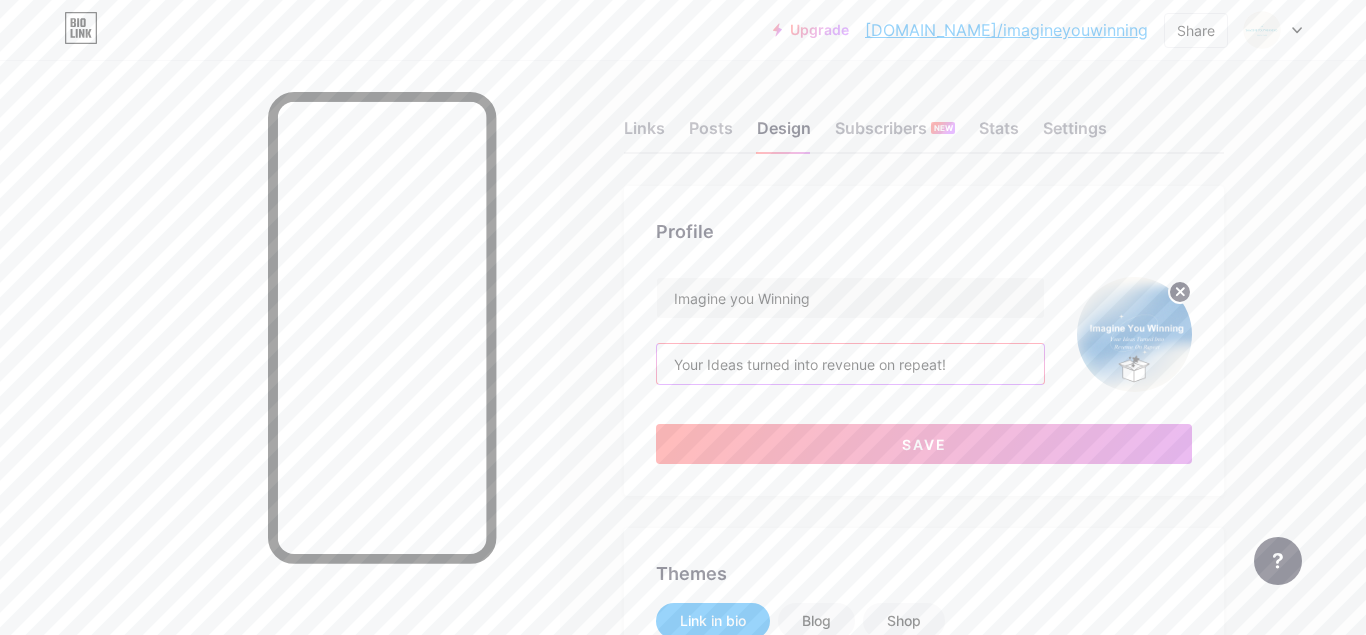 click on "Your Ideas turned into revenue on repeat!" at bounding box center [850, 364] 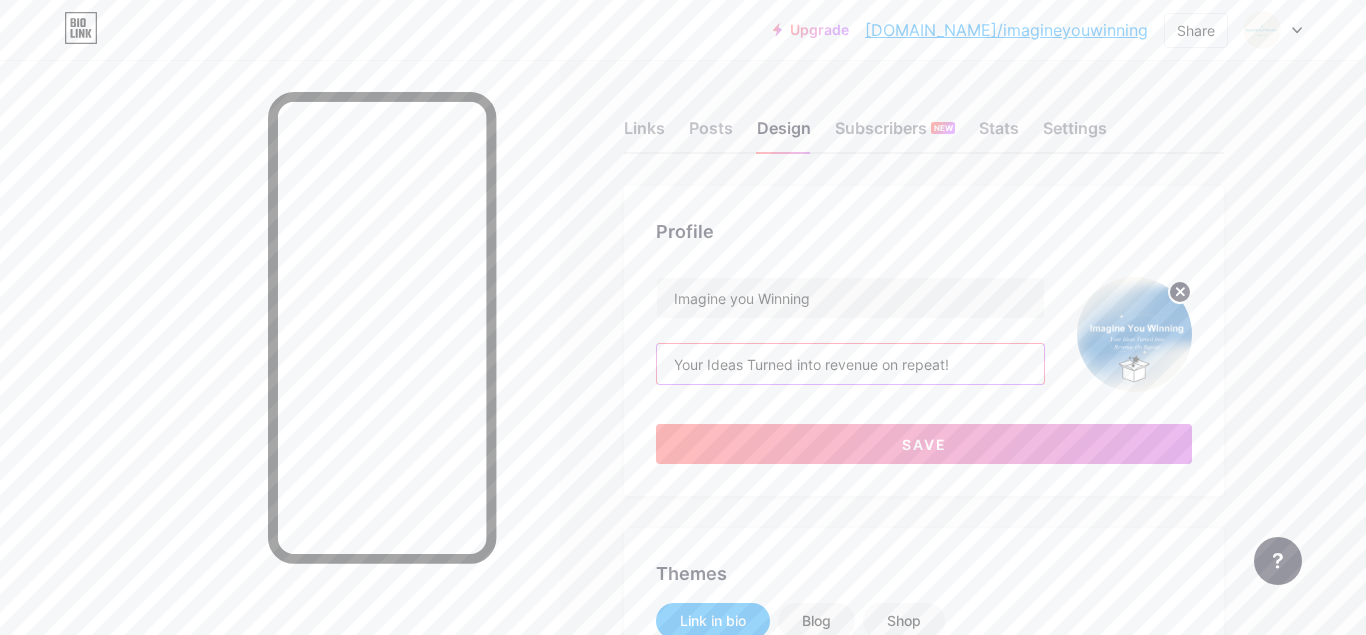 click on "Your Ideas Turned into revenue on repeat!" at bounding box center (850, 364) 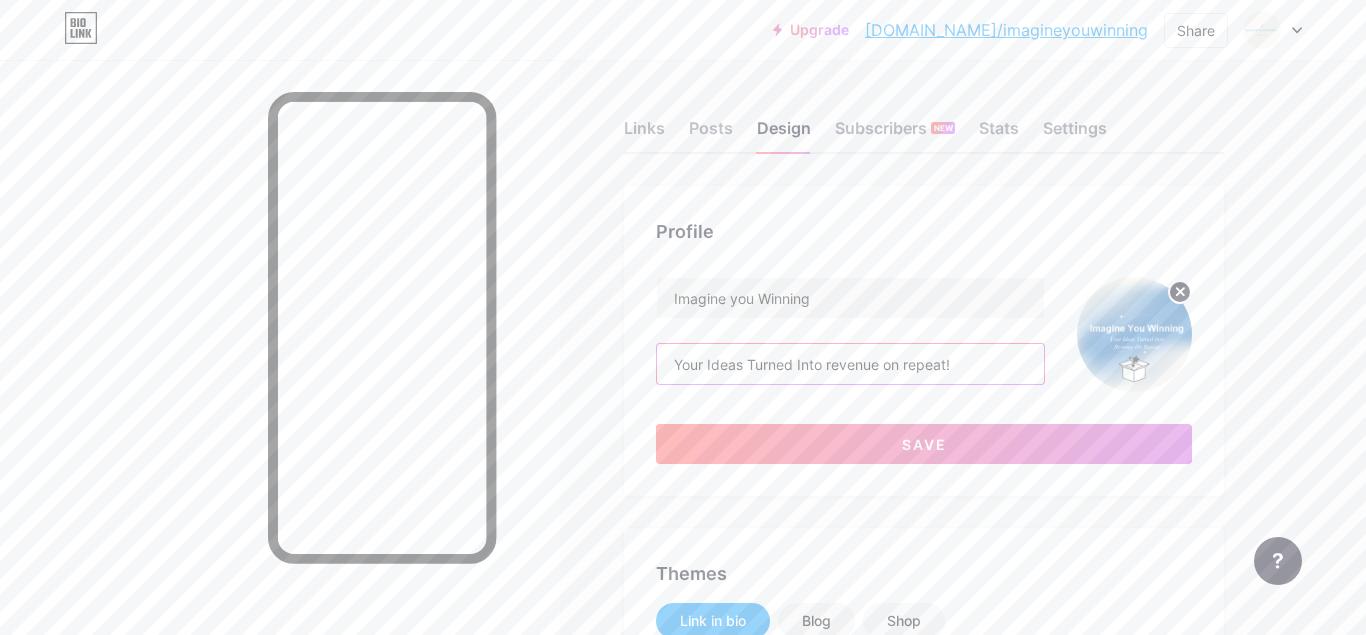 click on "Your Ideas Turned Into revenue on repeat!" at bounding box center [850, 364] 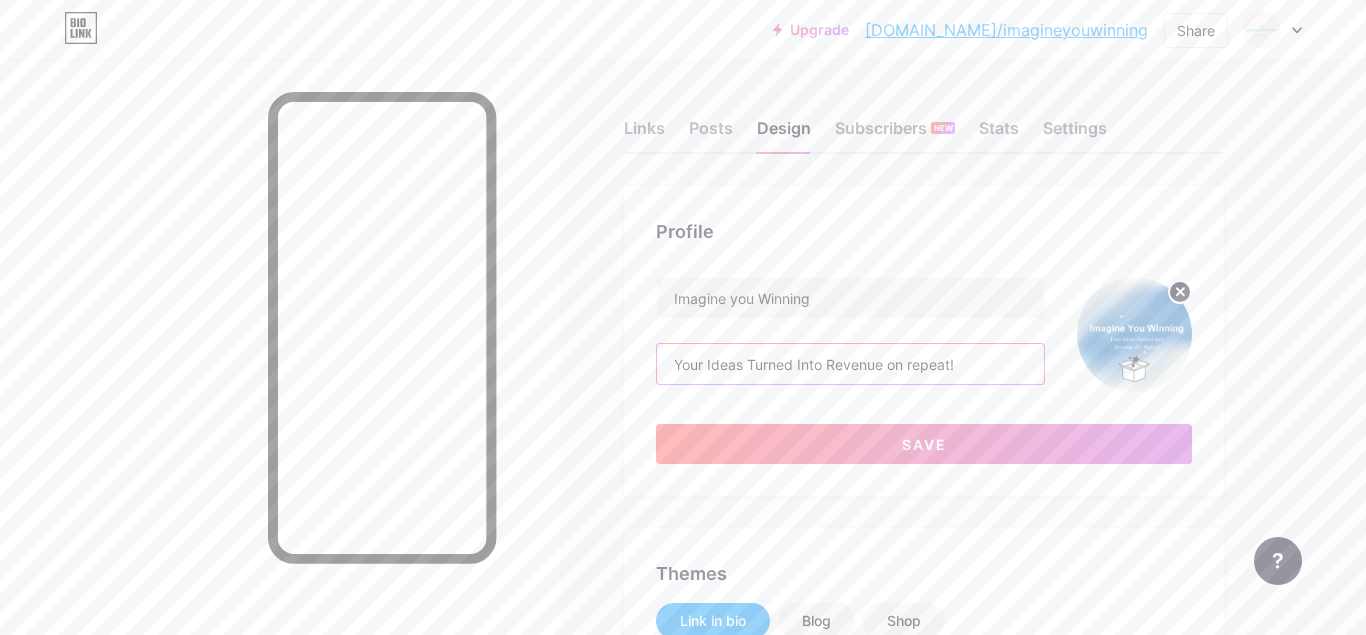 click on "Your Ideas Turned Into Revenue on repeat!" at bounding box center (850, 364) 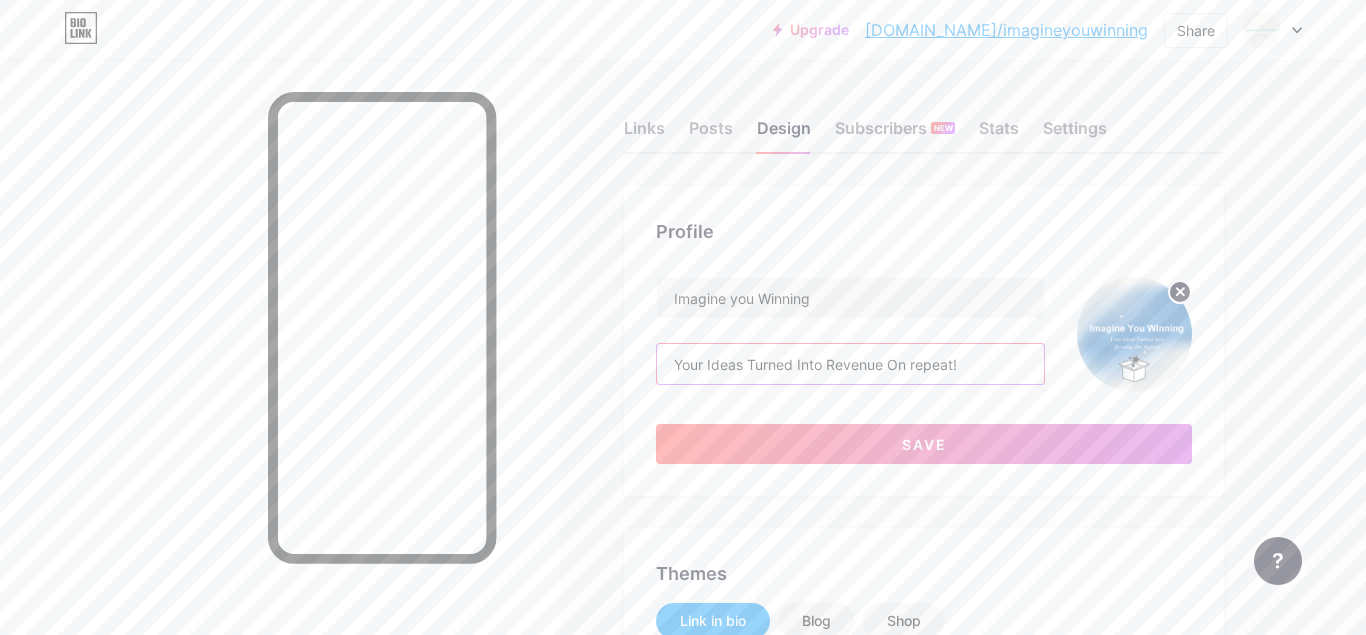 click on "Your Ideas Turned Into Revenue On repeat!" at bounding box center (850, 364) 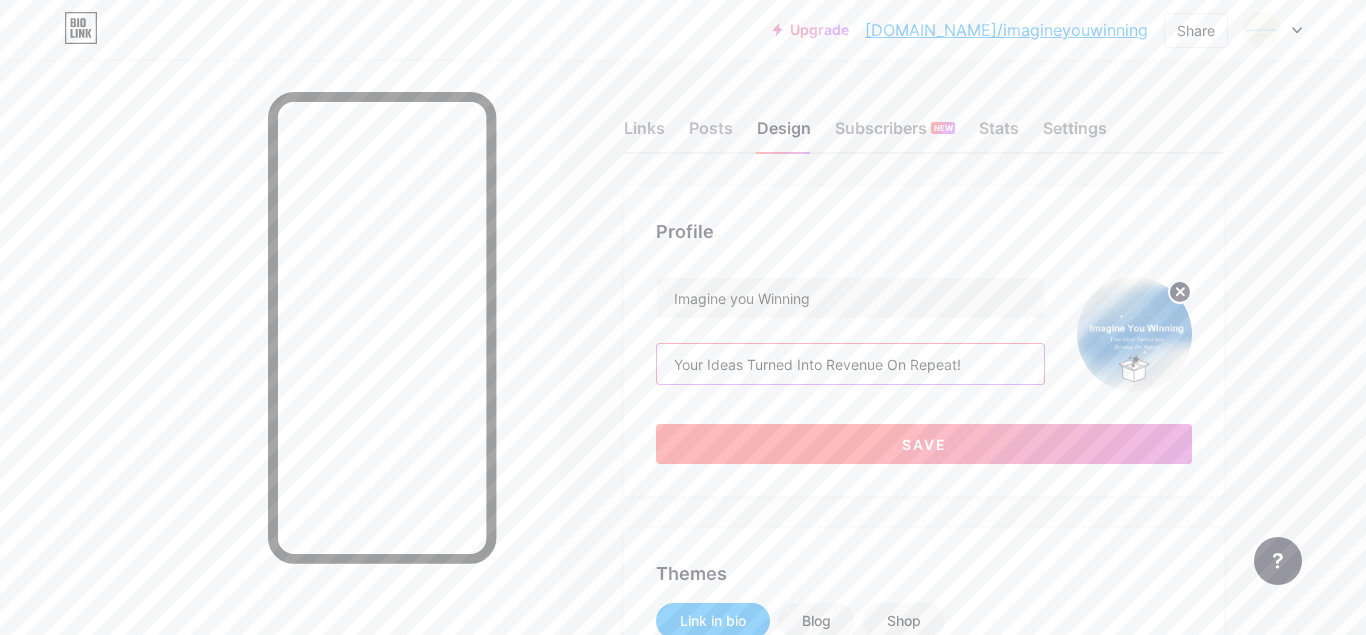 type on "Your Ideas Turned Into Revenue On Repeat!" 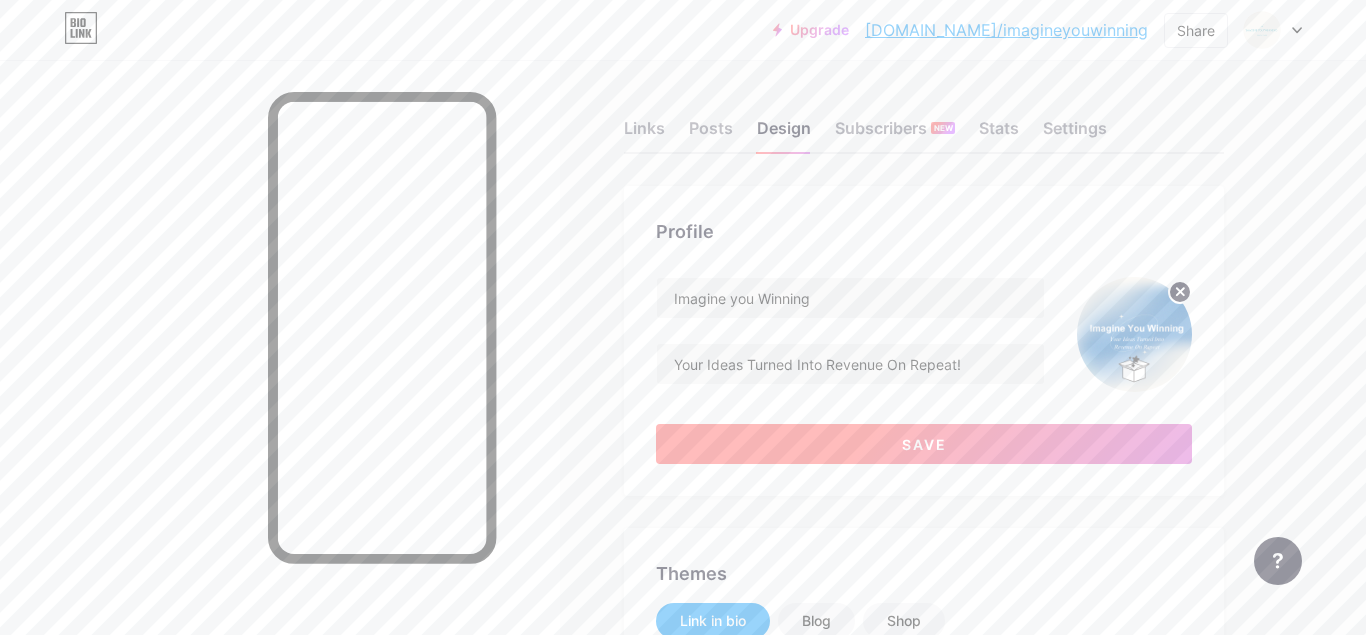 click on "Save" at bounding box center [924, 444] 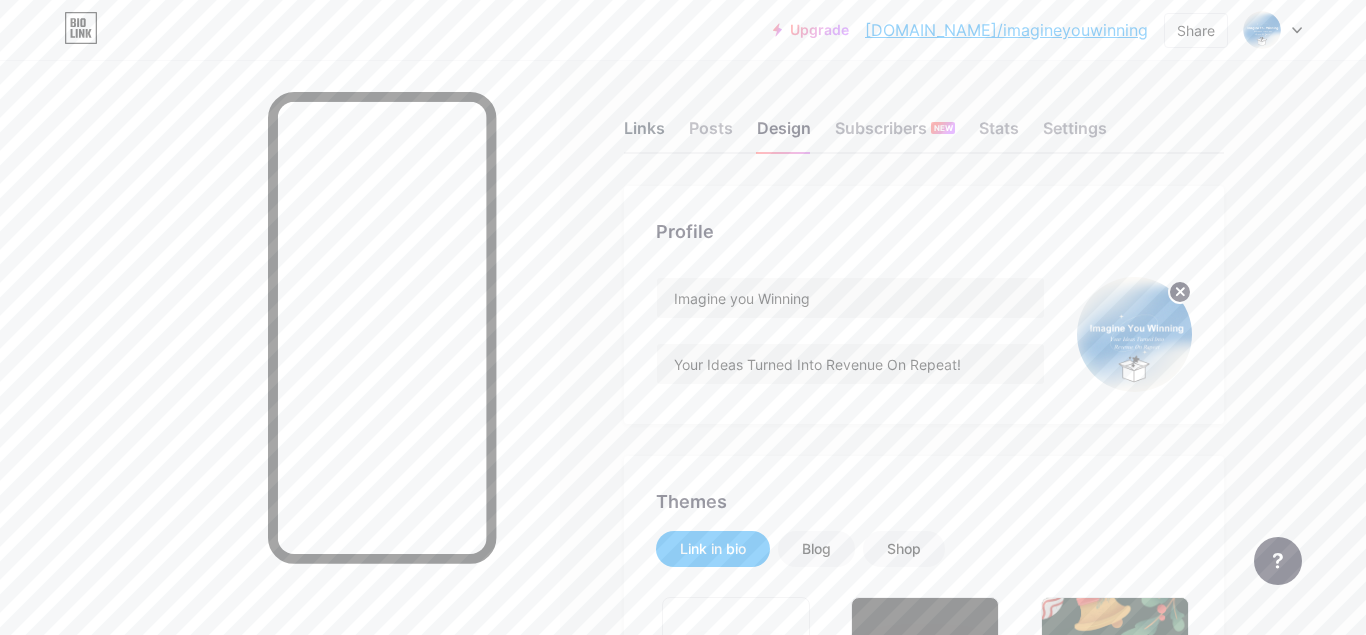 click on "Links" at bounding box center (644, 134) 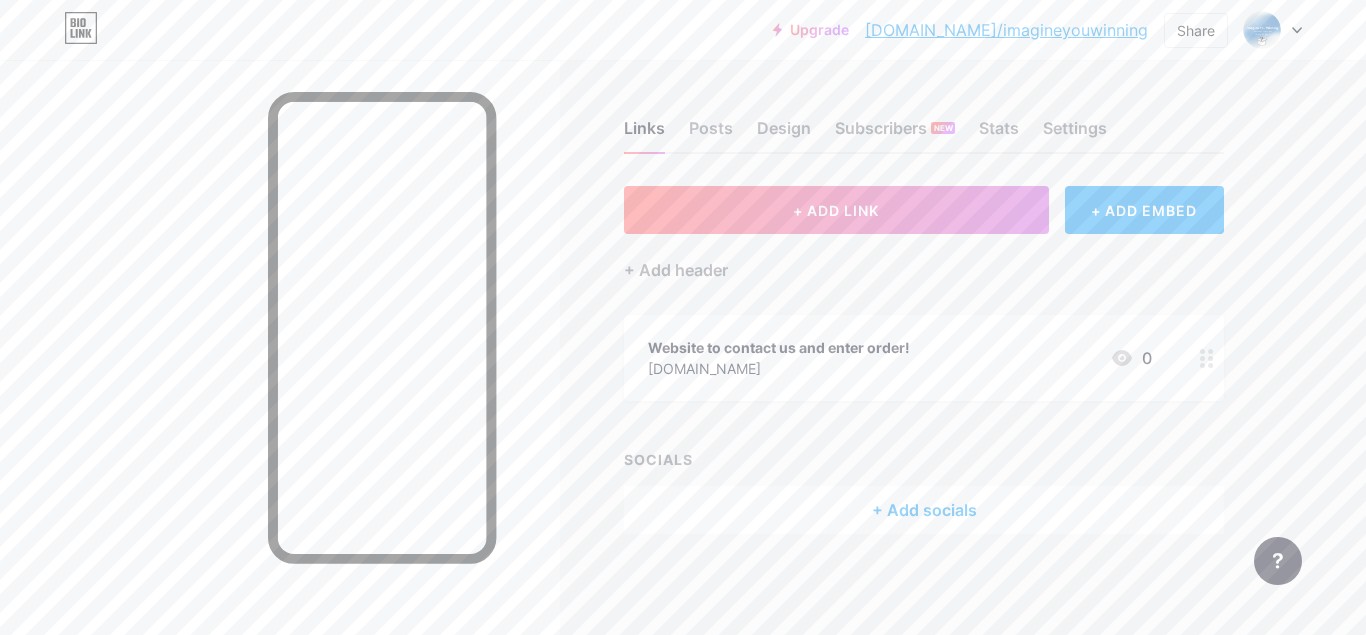 click 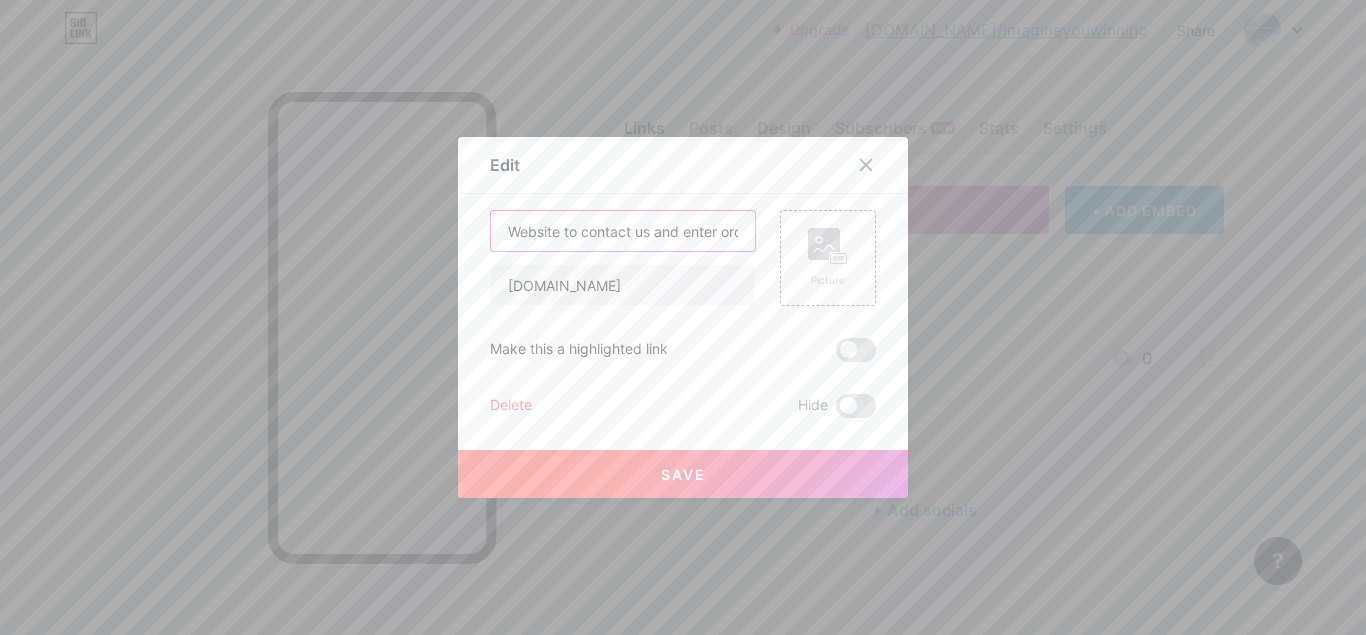 scroll, scrollTop: 0, scrollLeft: 25, axis: horizontal 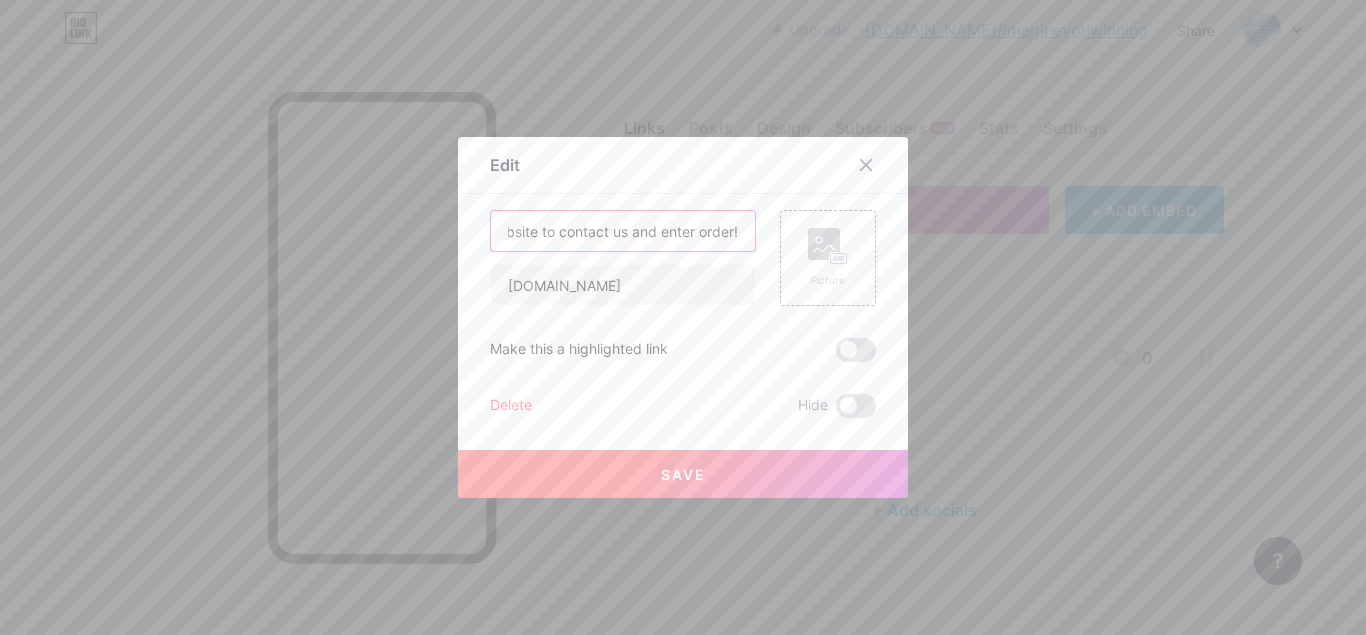 drag, startPoint x: 562, startPoint y: 227, endPoint x: 801, endPoint y: 219, distance: 239.13385 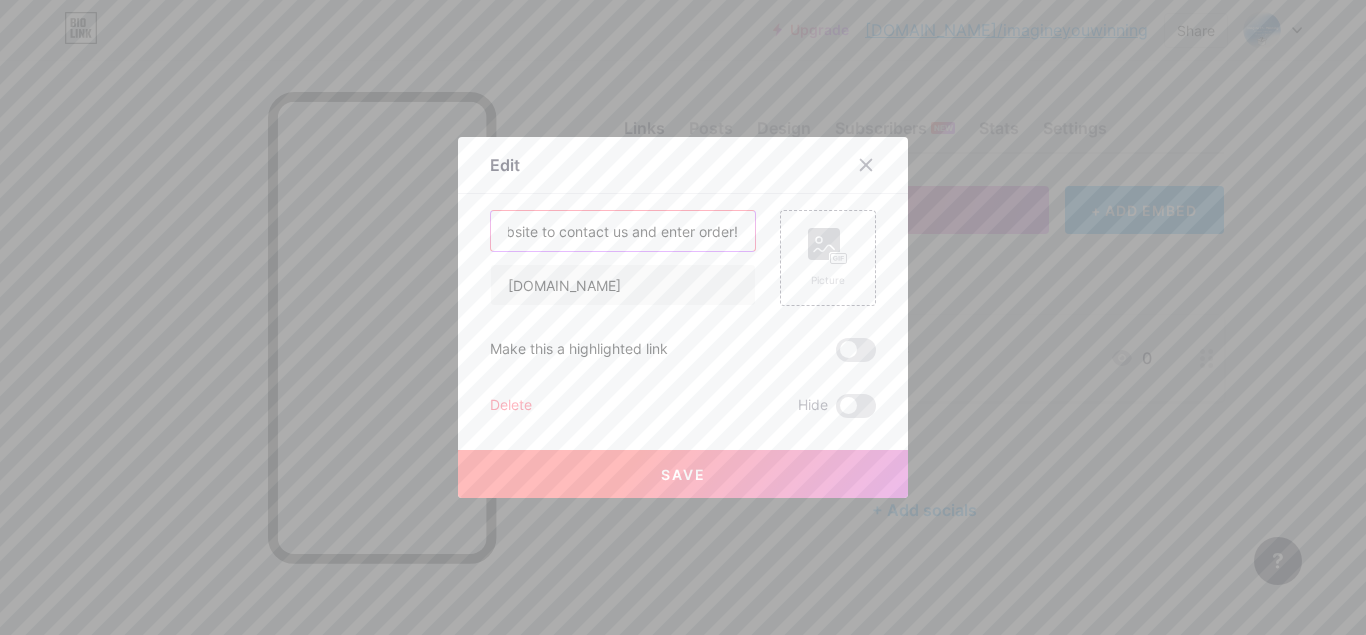 click on "Website to contact us and enter order!" at bounding box center [623, 231] 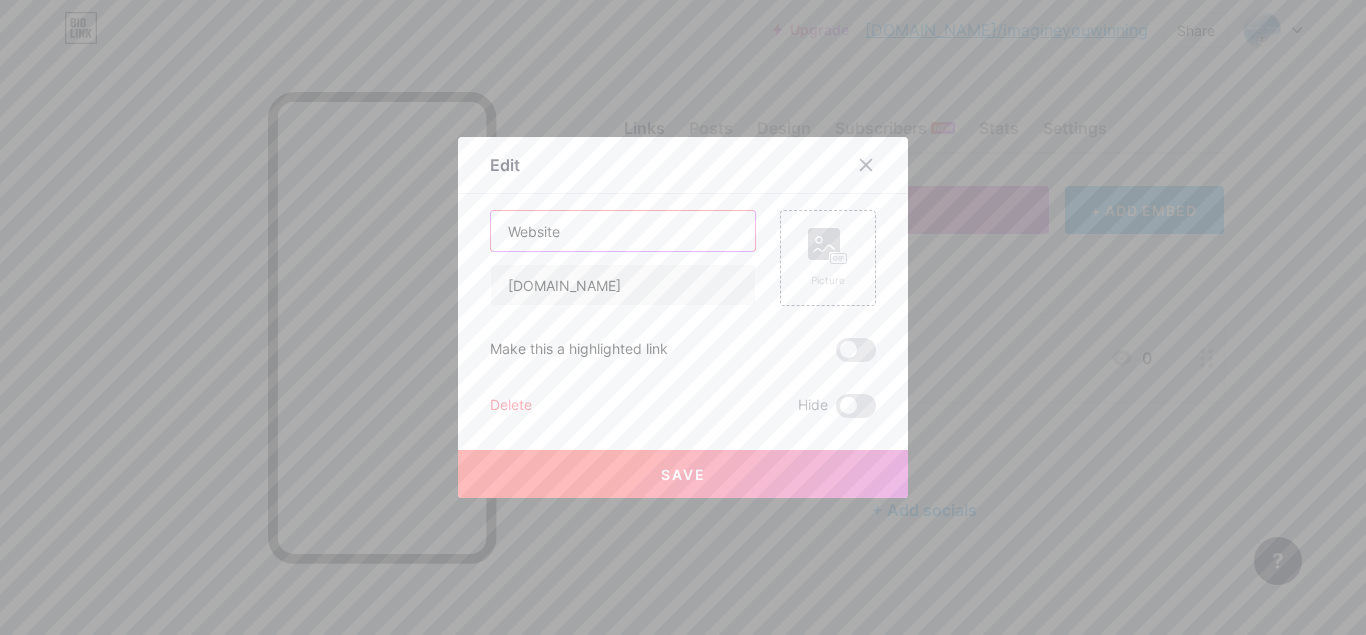 scroll, scrollTop: 0, scrollLeft: 0, axis: both 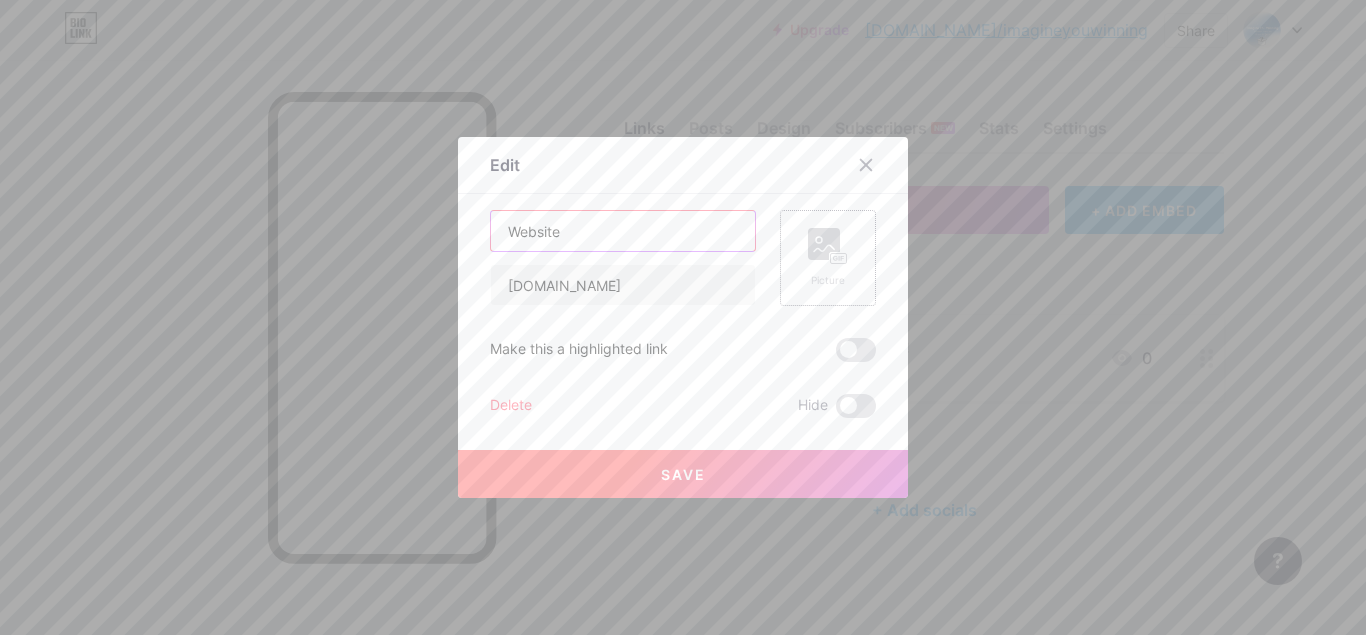 type on "Website" 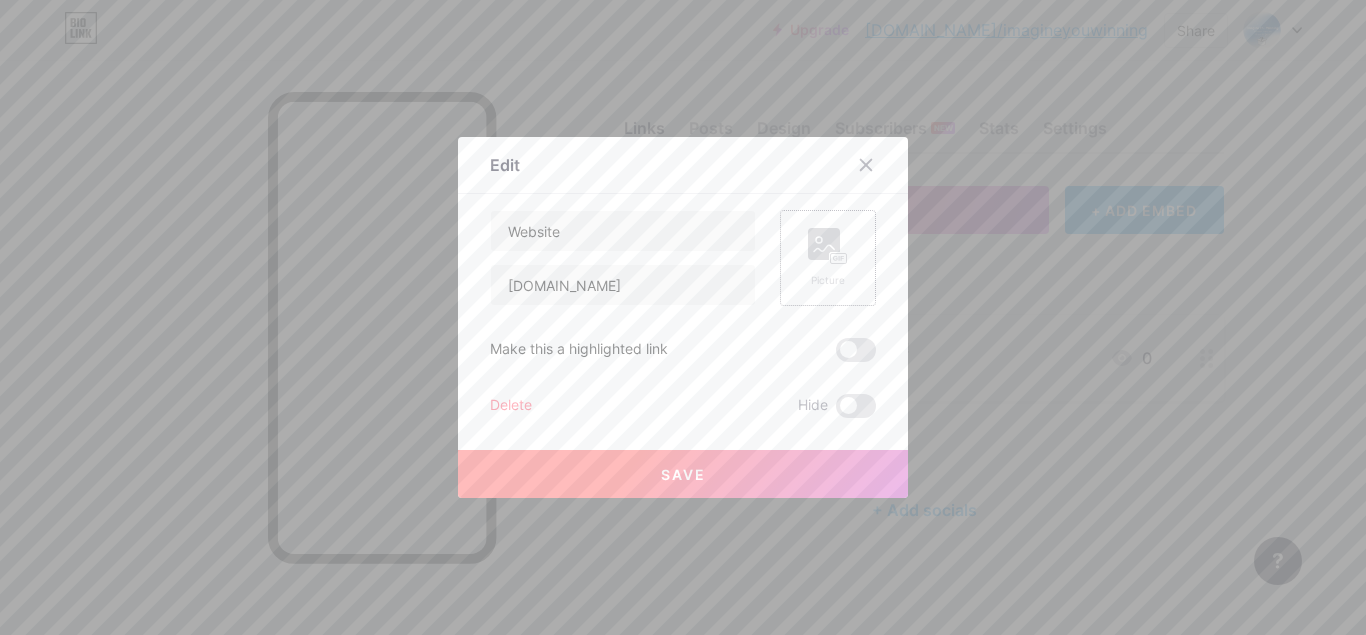 click 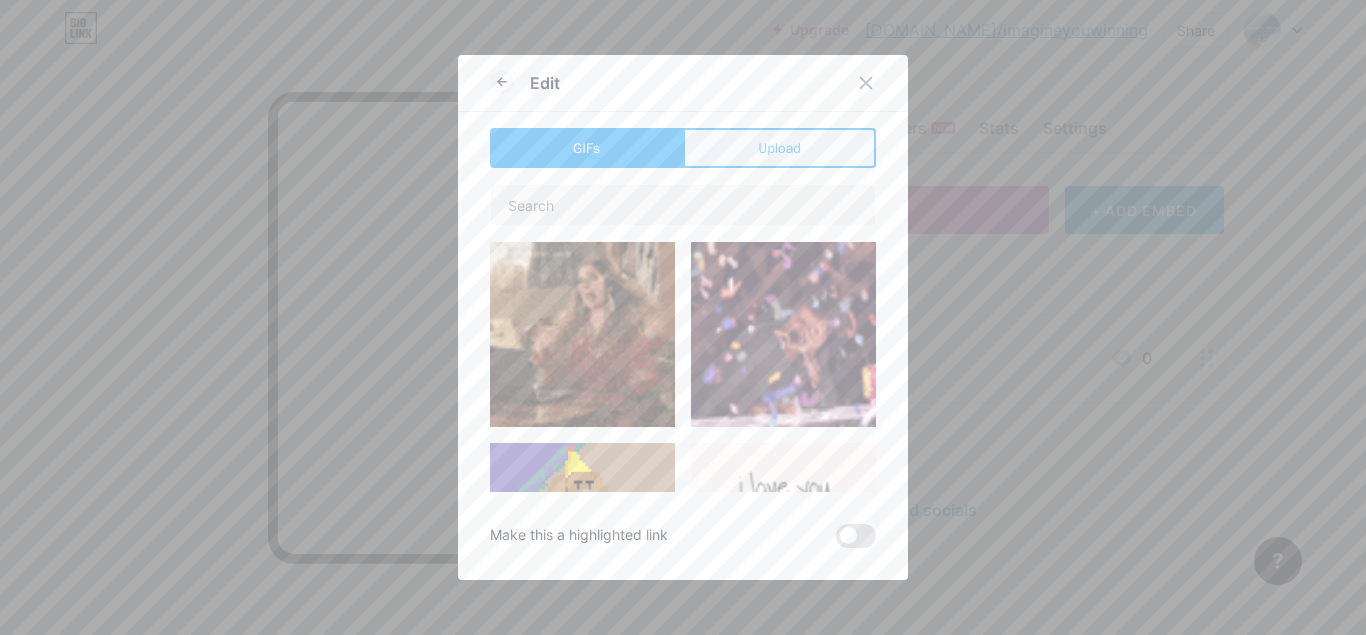 click on "Upload" at bounding box center [779, 148] 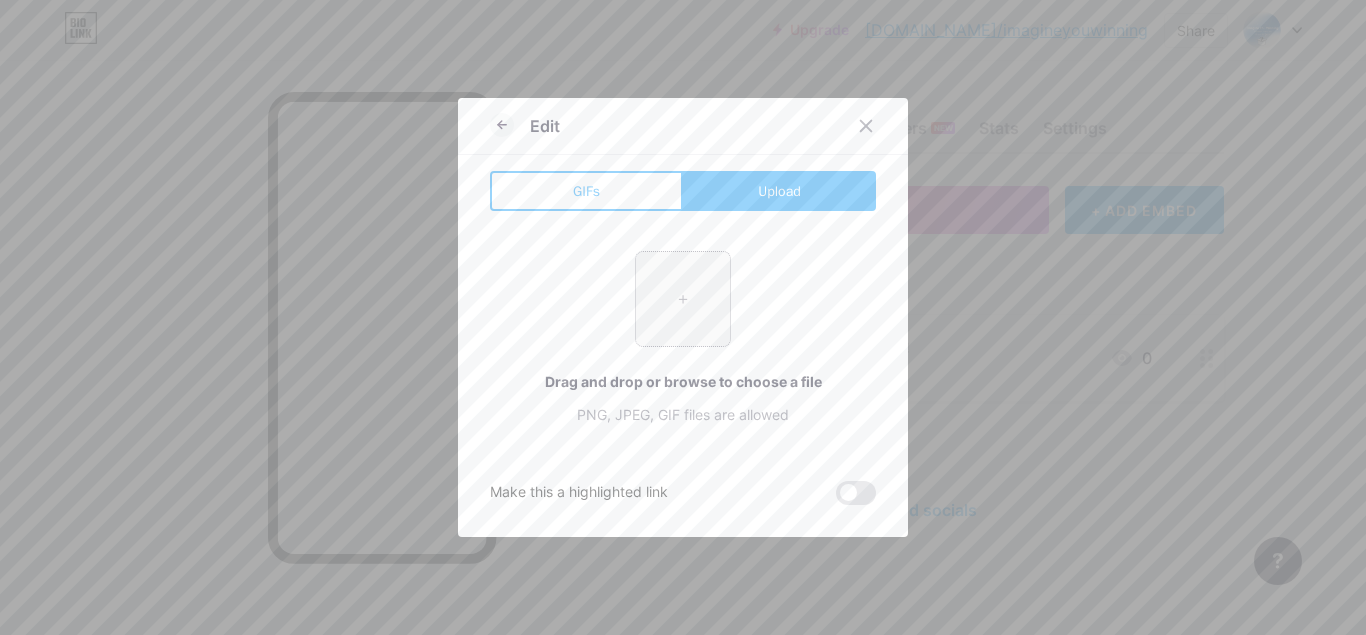 click at bounding box center [683, 299] 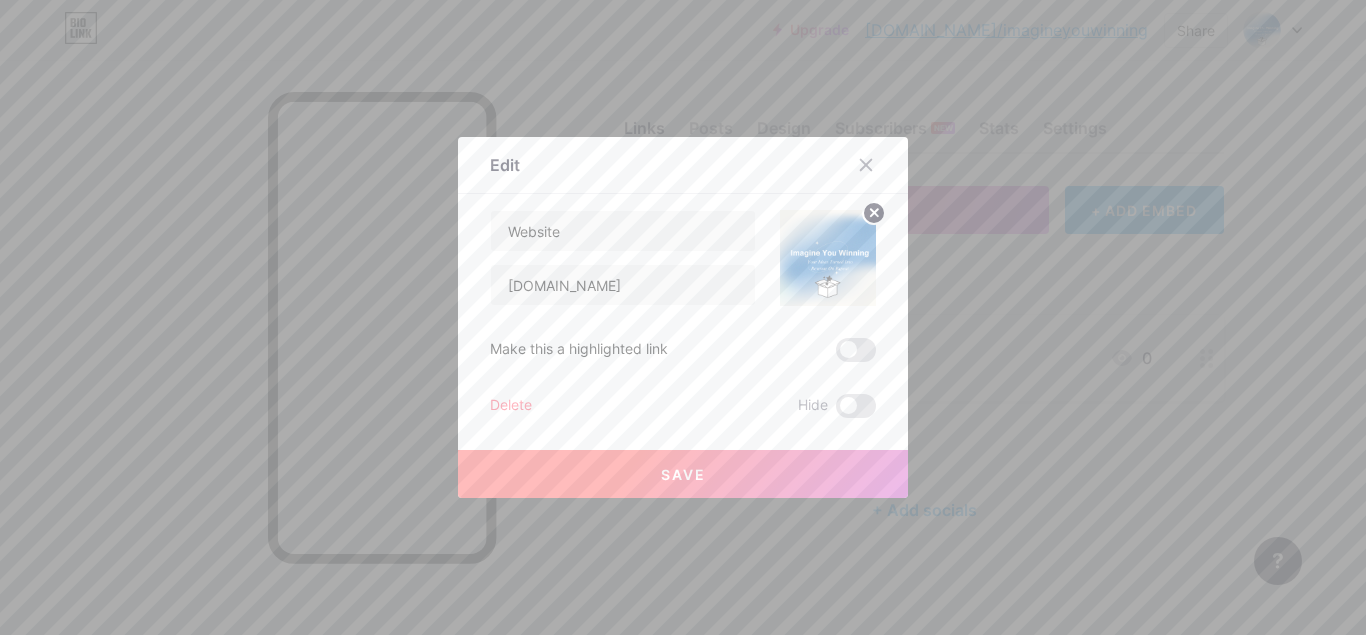 click on "Save" at bounding box center [683, 474] 